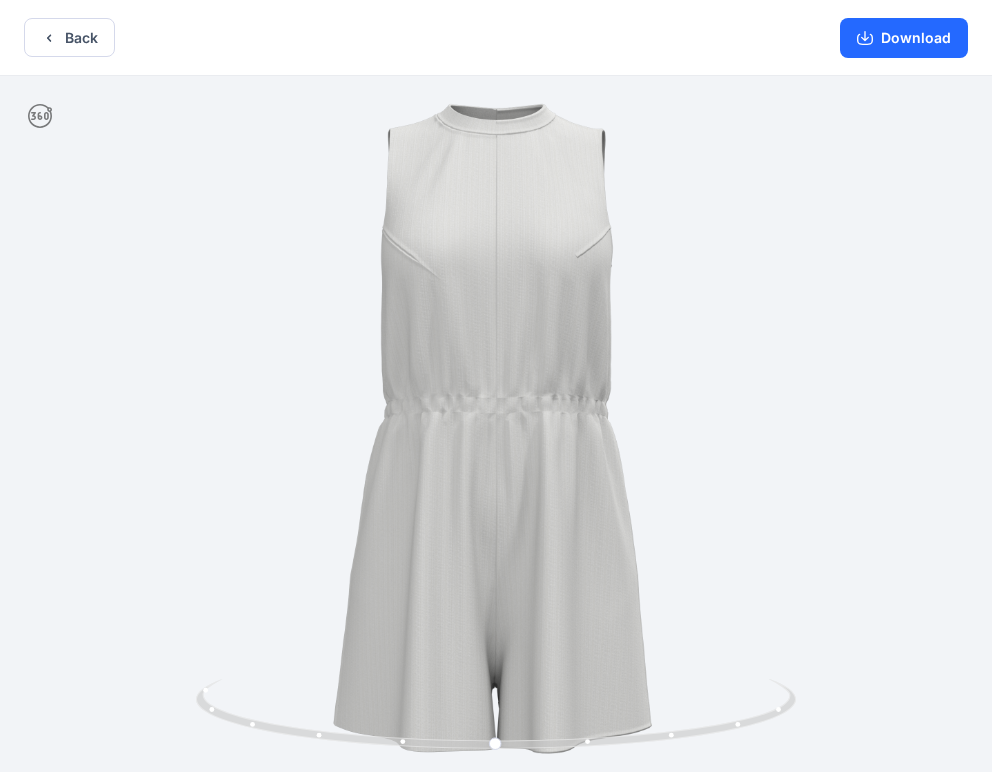 scroll, scrollTop: 0, scrollLeft: 0, axis: both 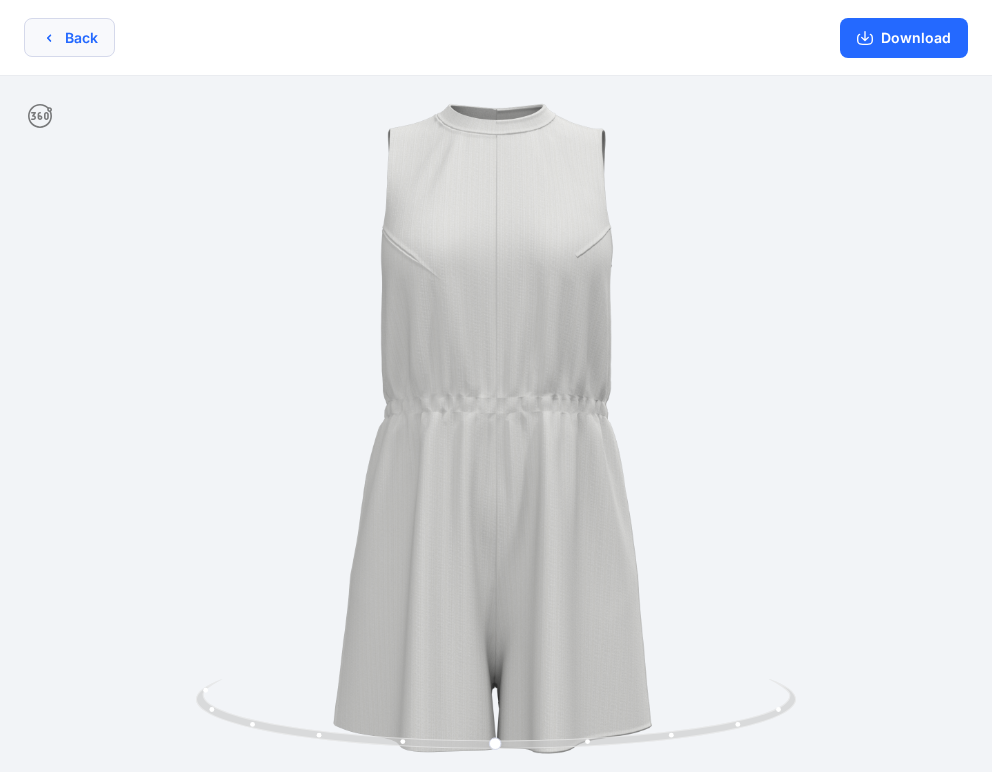click on "Back" at bounding box center (69, 37) 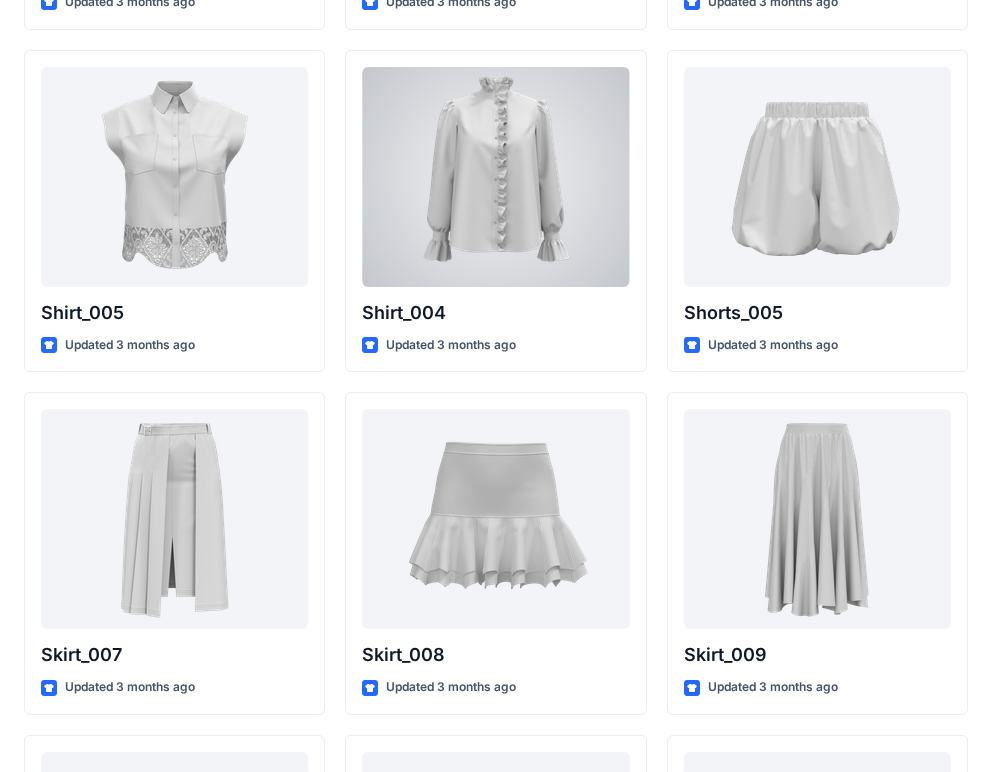 scroll, scrollTop: 9303, scrollLeft: 0, axis: vertical 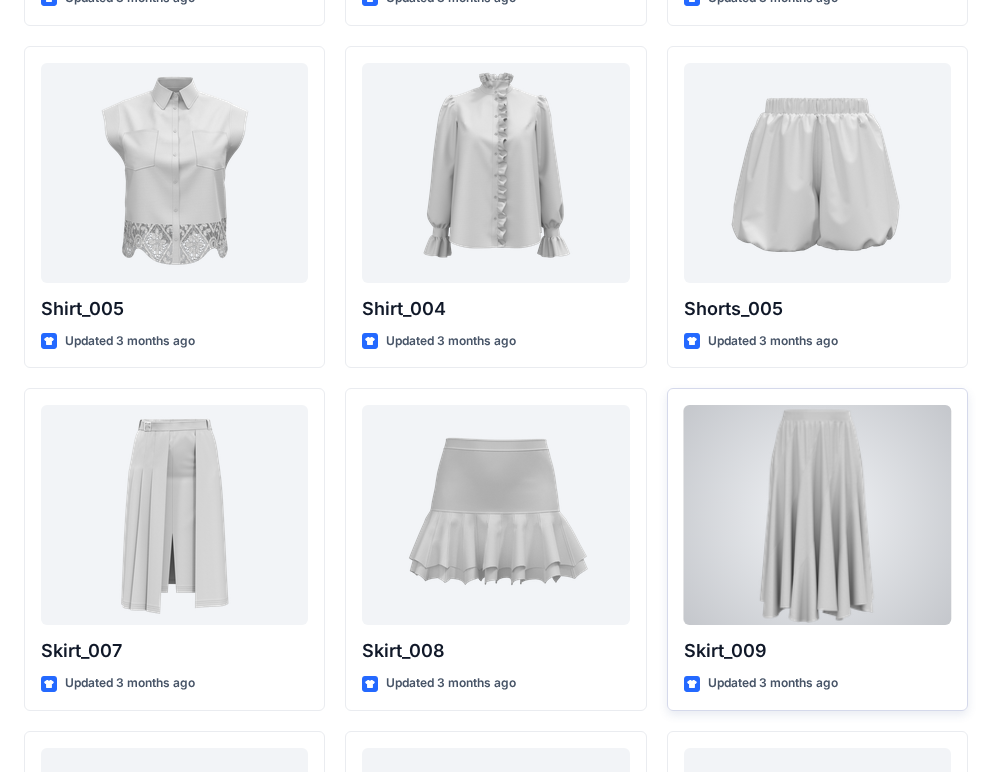click at bounding box center [817, 515] 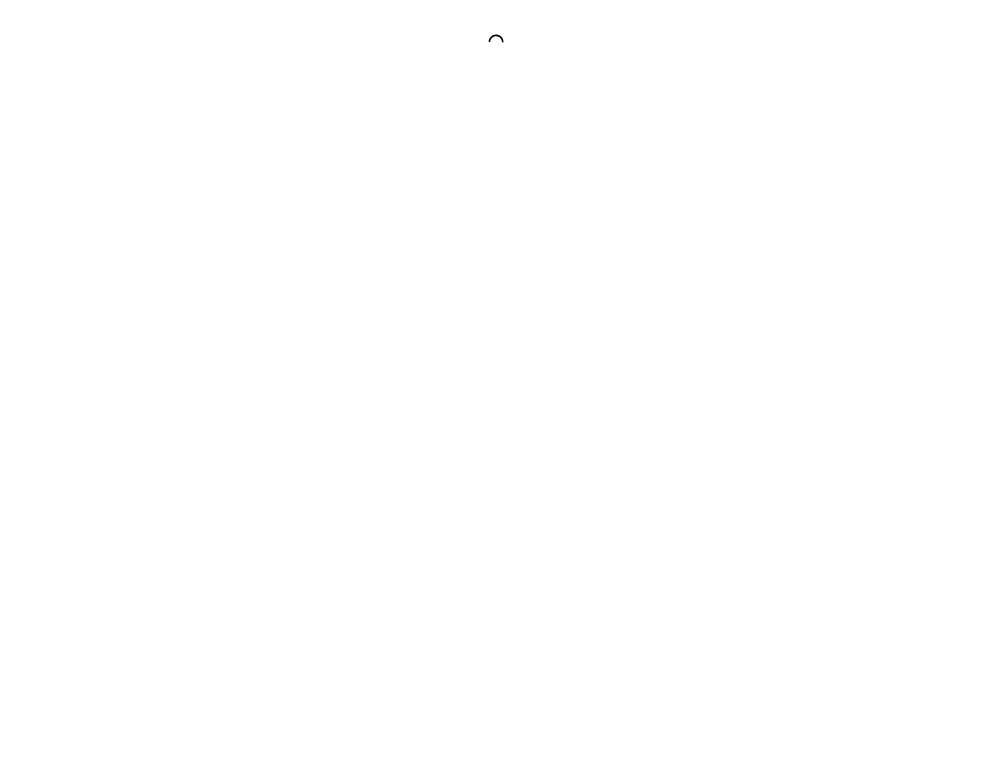 scroll, scrollTop: 0, scrollLeft: 0, axis: both 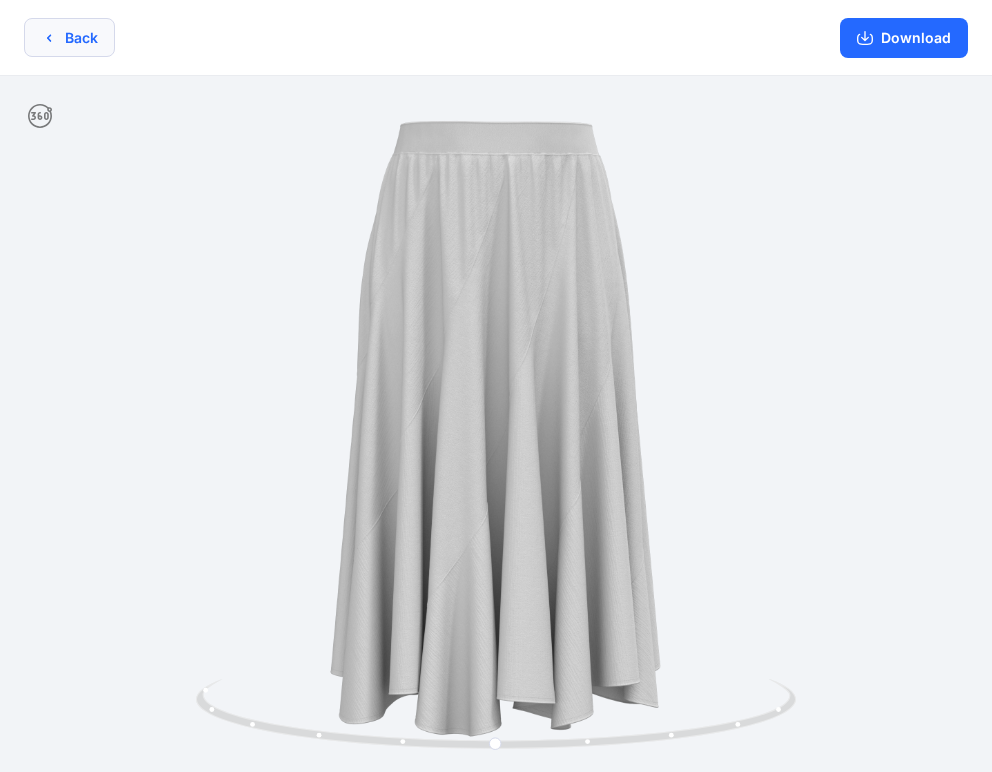 click on "Back" at bounding box center [69, 37] 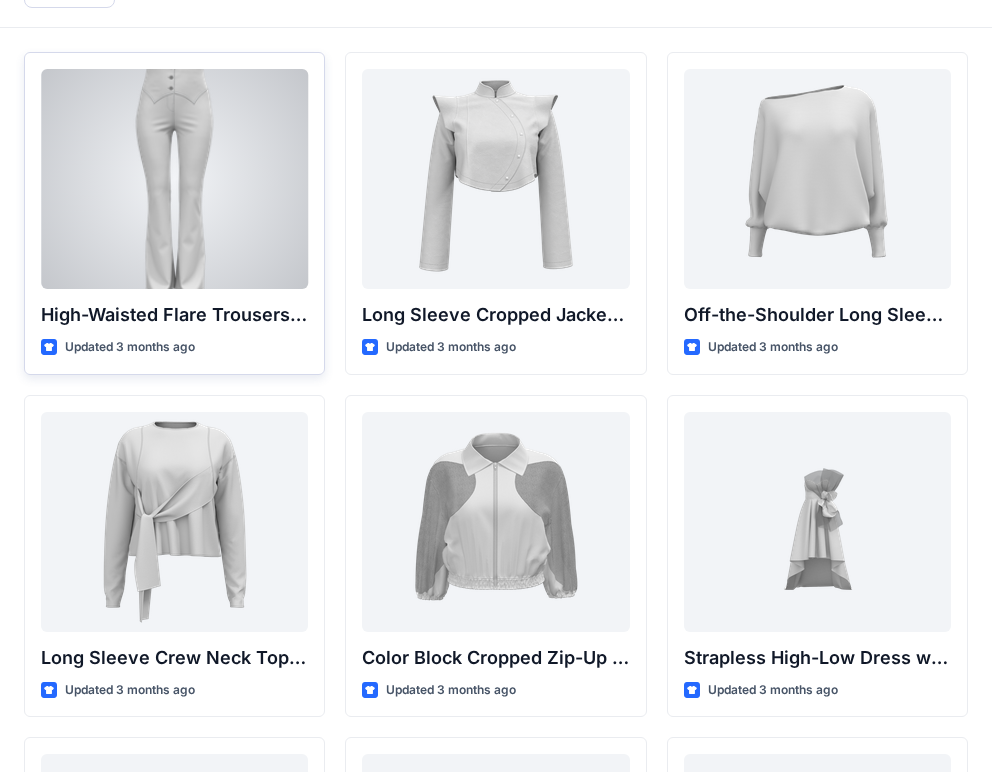 scroll, scrollTop: 0, scrollLeft: 0, axis: both 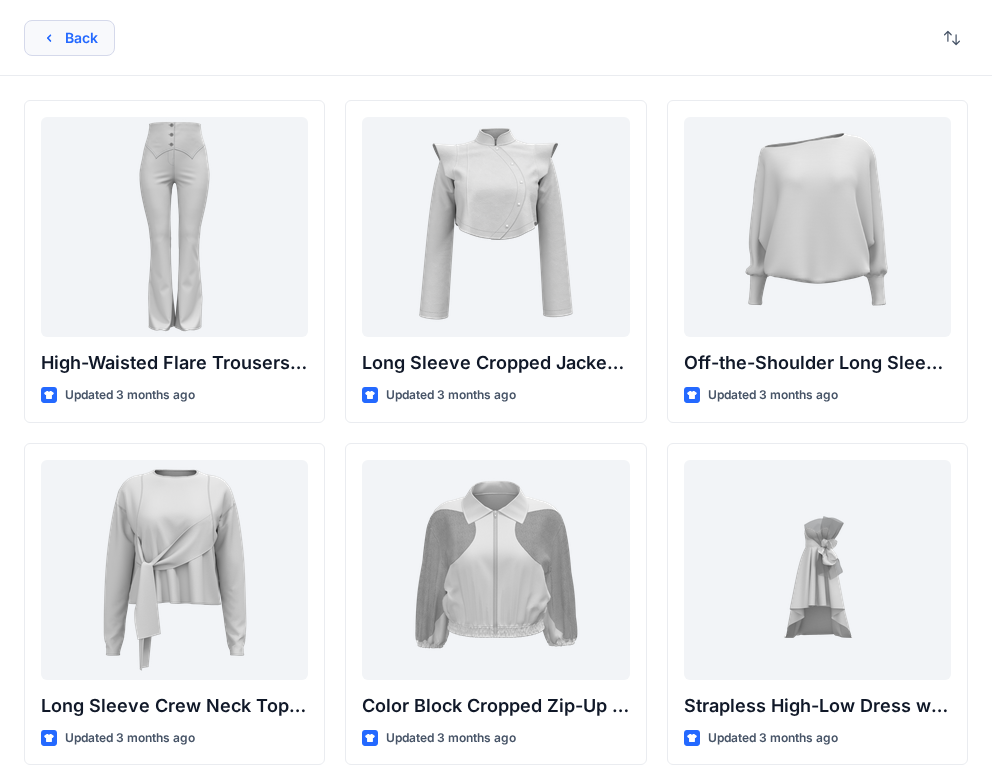 click on "Back" at bounding box center [69, 38] 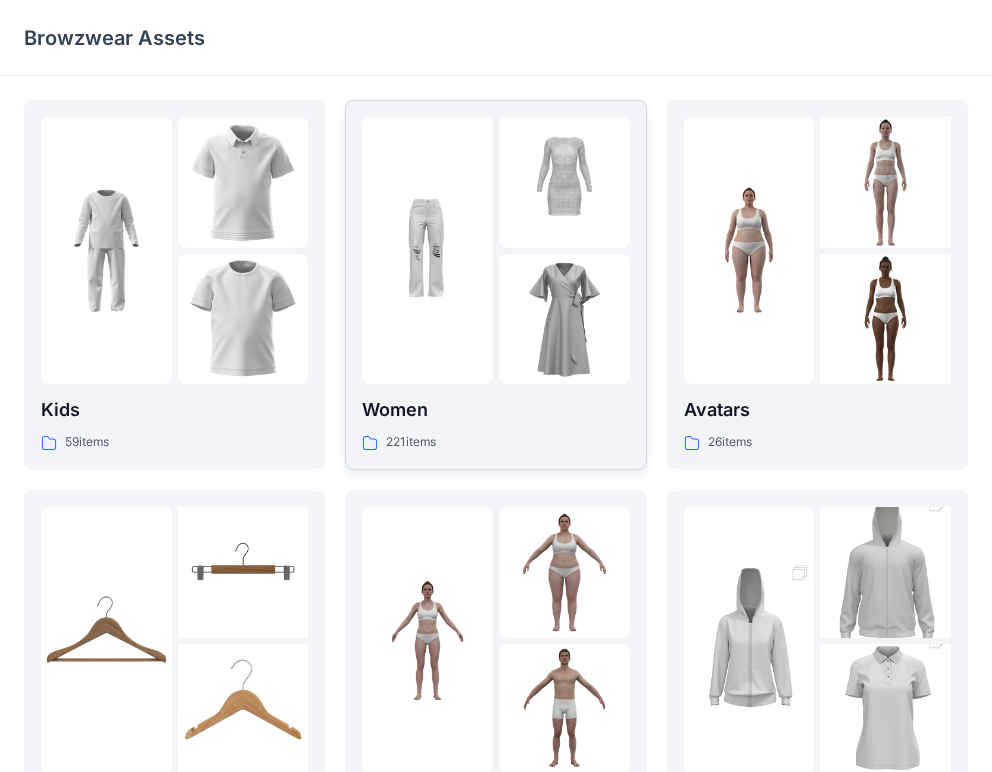 click at bounding box center [564, 319] 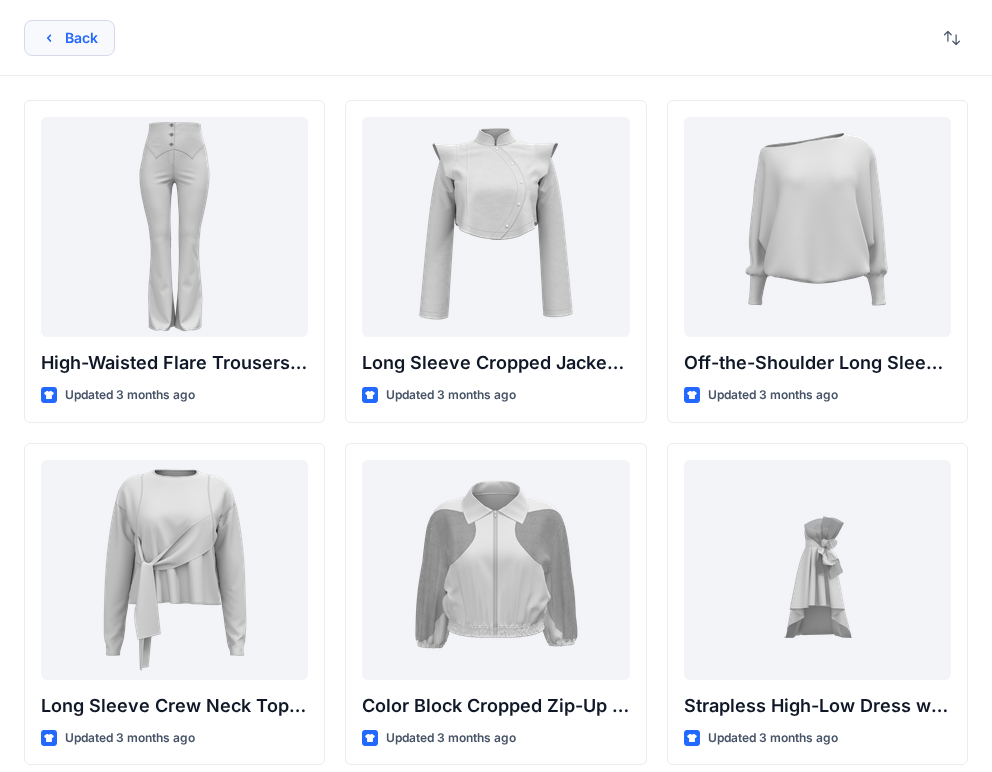 click on "Back" at bounding box center [69, 38] 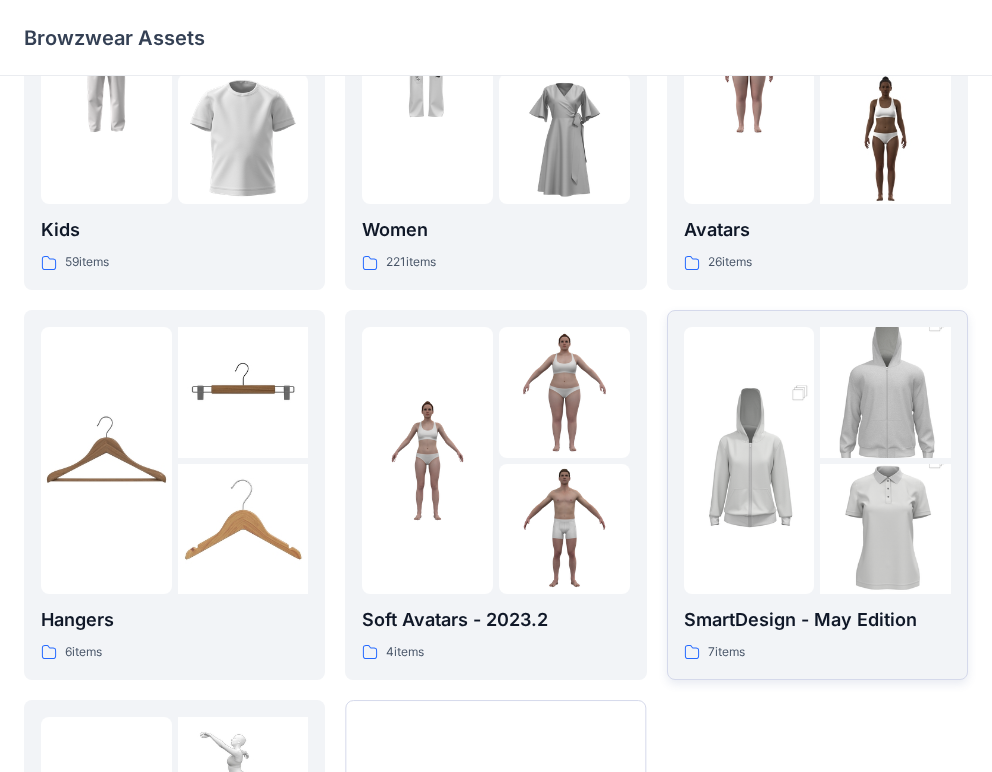 scroll, scrollTop: 363, scrollLeft: 0, axis: vertical 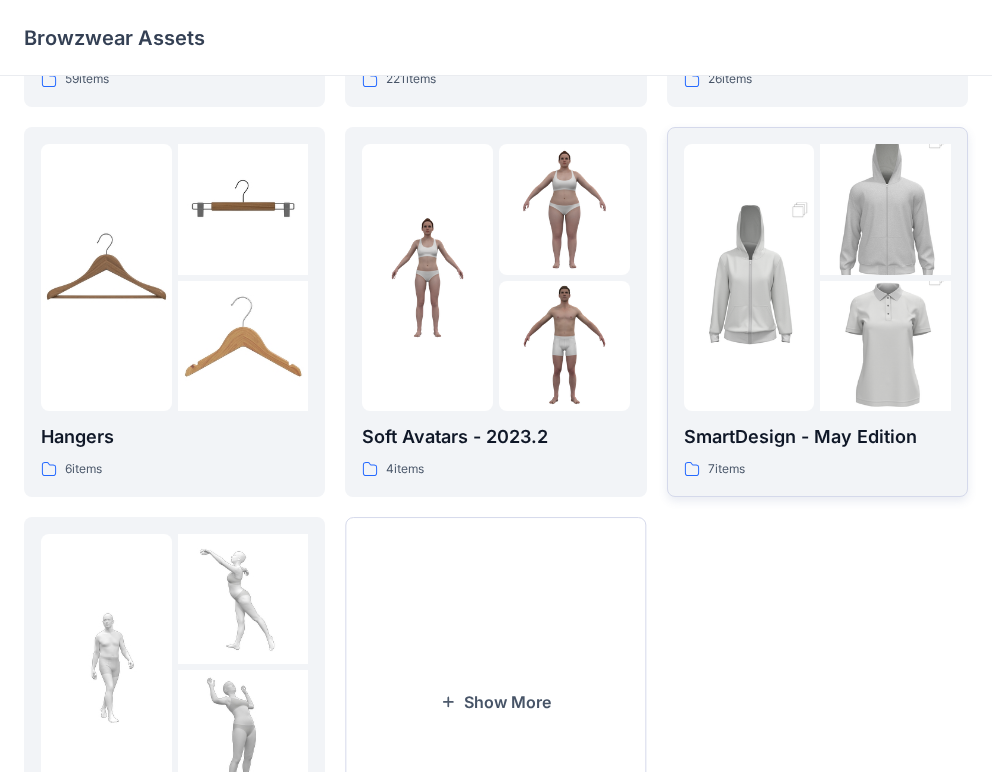 click at bounding box center (885, 346) 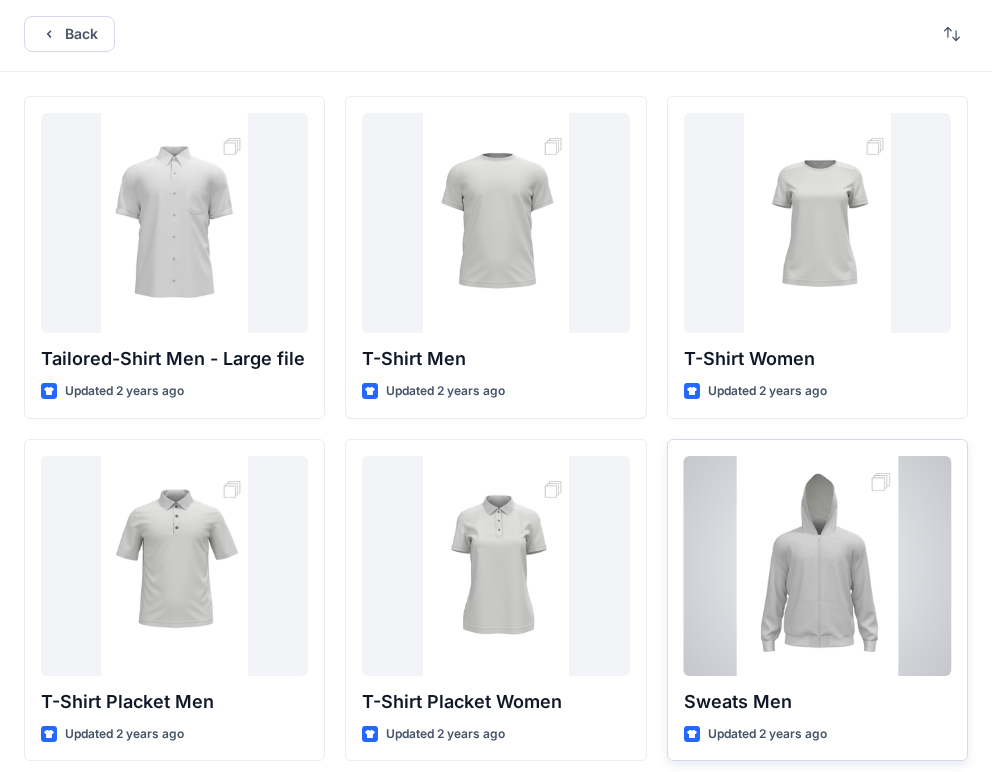 scroll, scrollTop: 0, scrollLeft: 0, axis: both 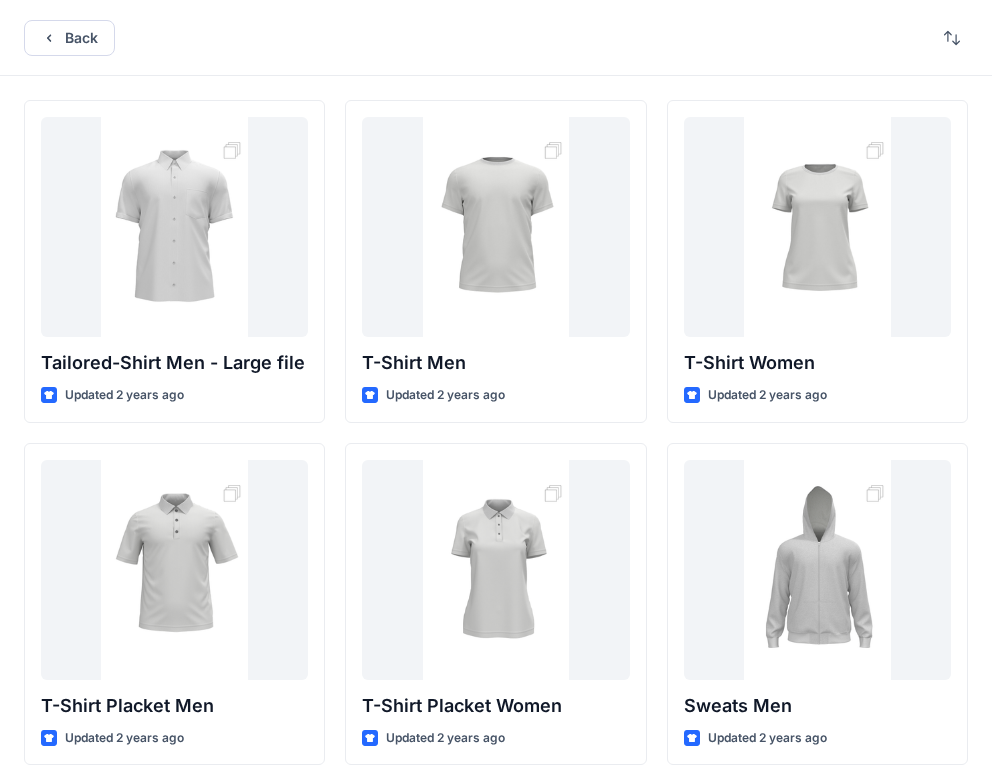 click on "Back" at bounding box center (496, 38) 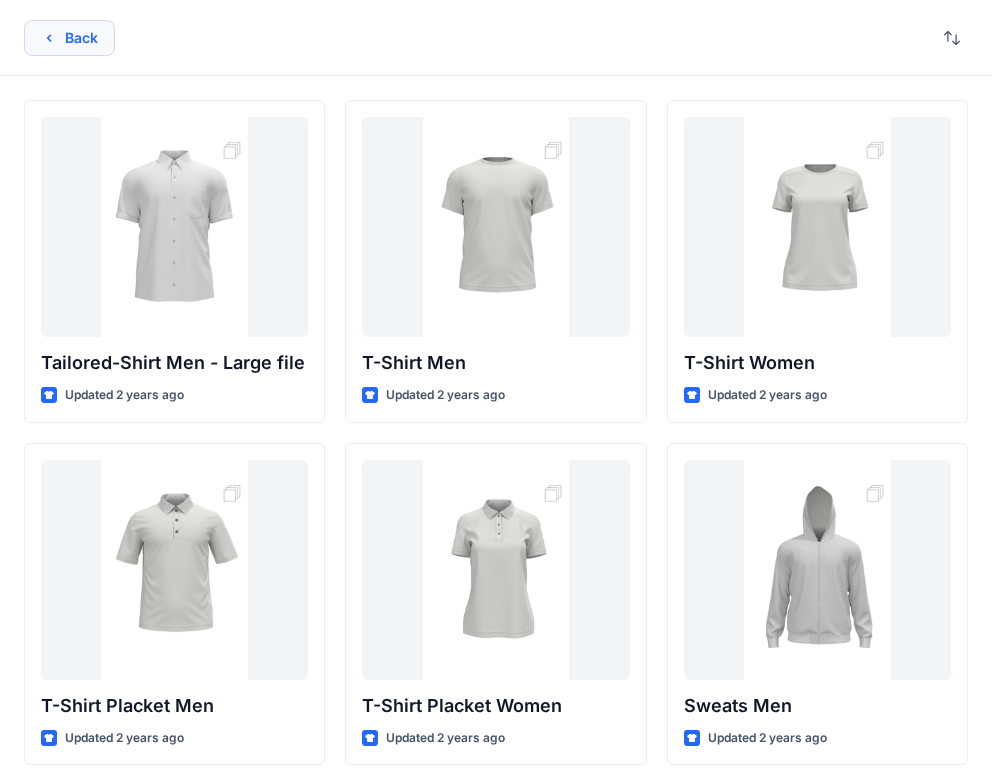 click on "Back" at bounding box center [69, 38] 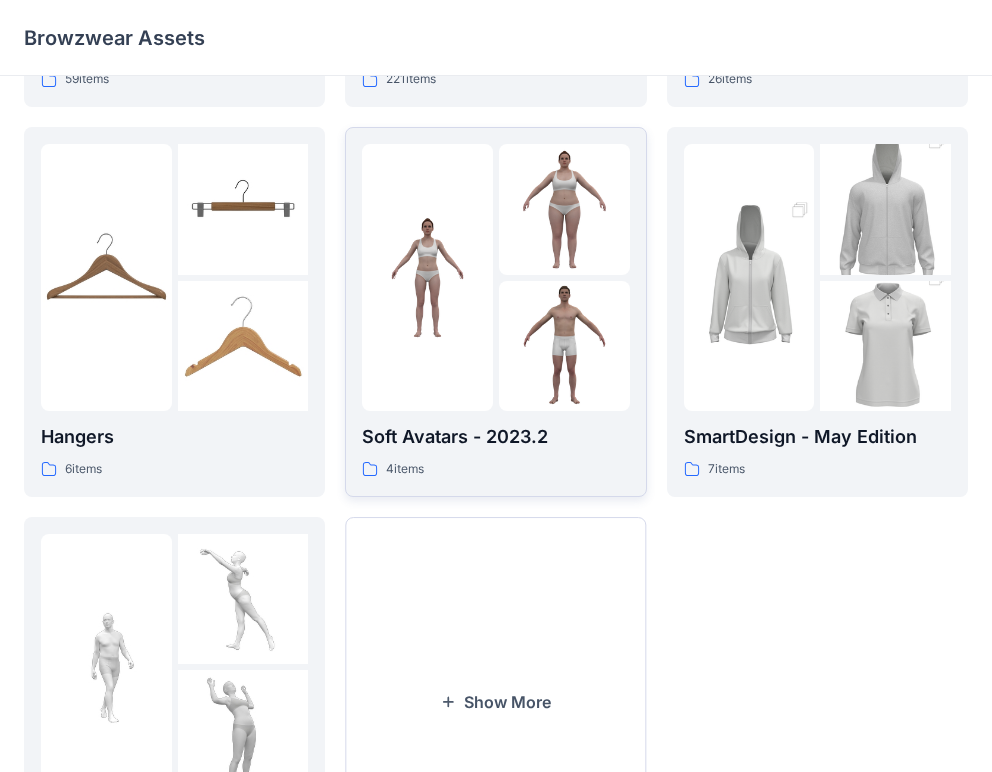 scroll, scrollTop: 0, scrollLeft: 0, axis: both 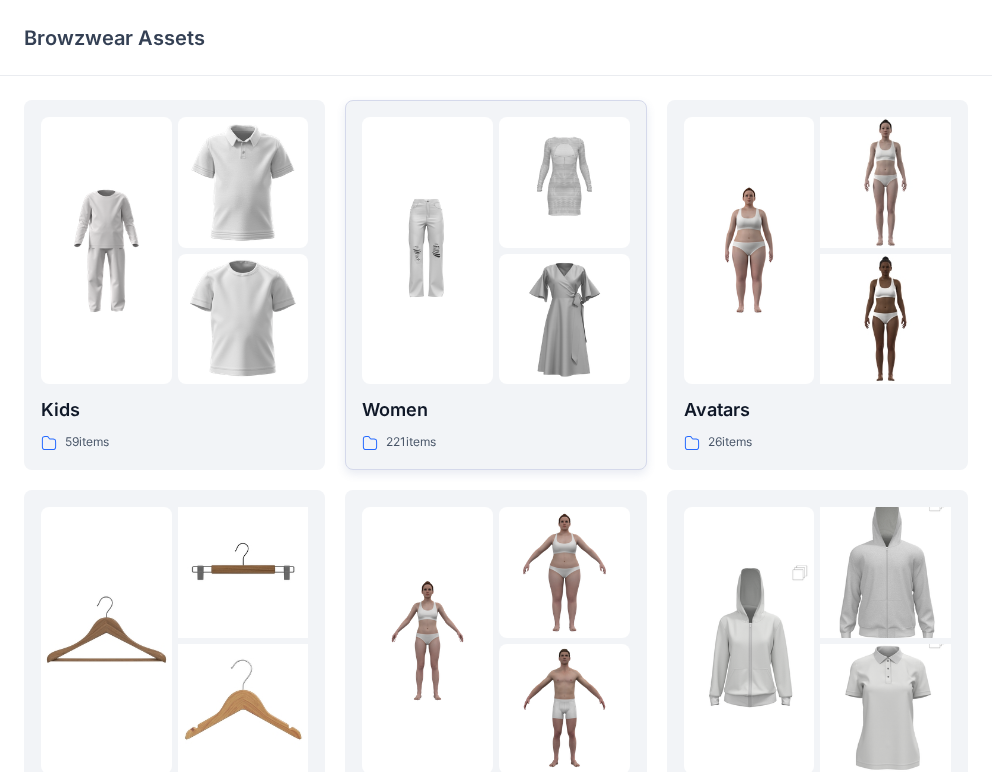click at bounding box center [564, 319] 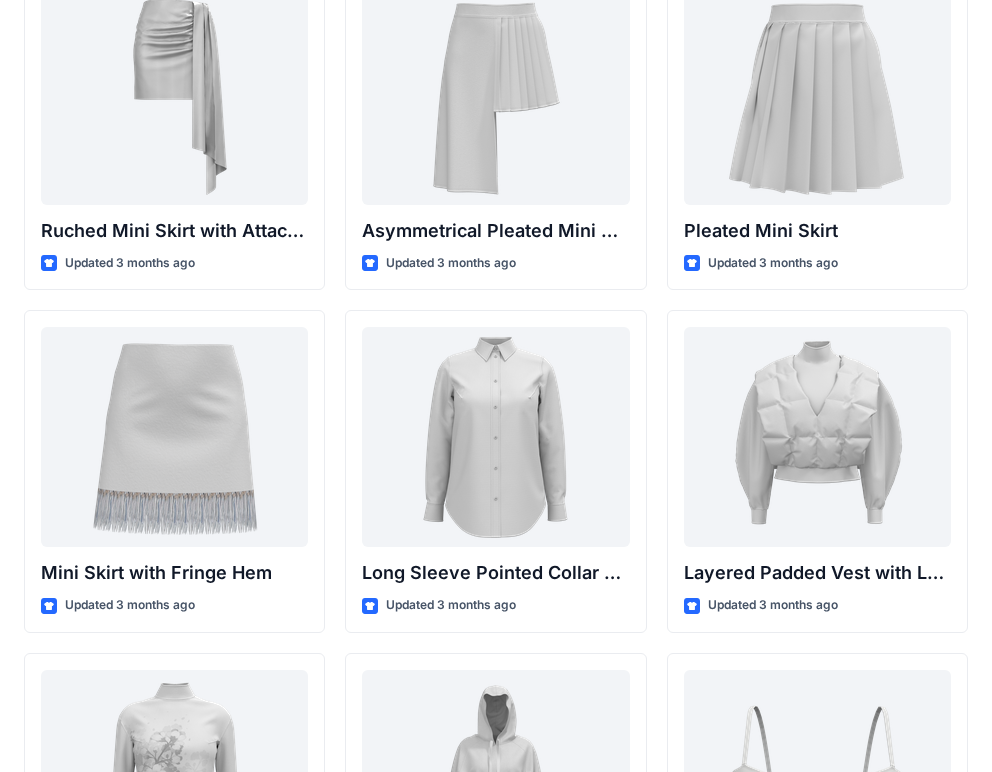 scroll, scrollTop: 10366, scrollLeft: 0, axis: vertical 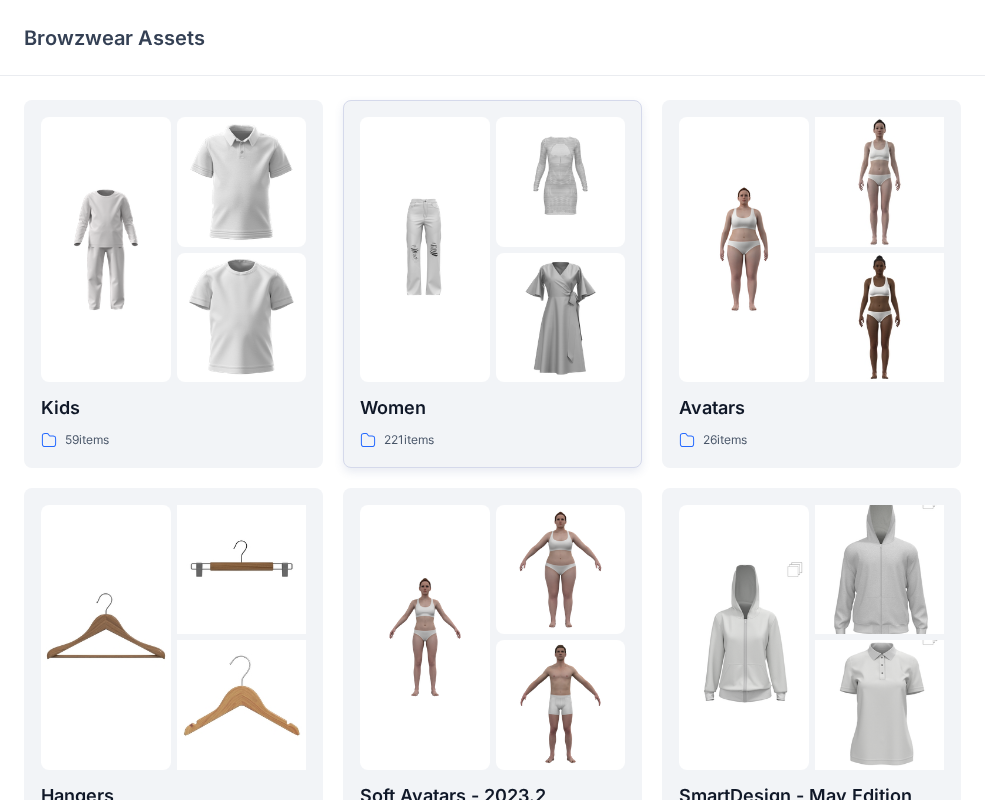 click at bounding box center [561, 318] 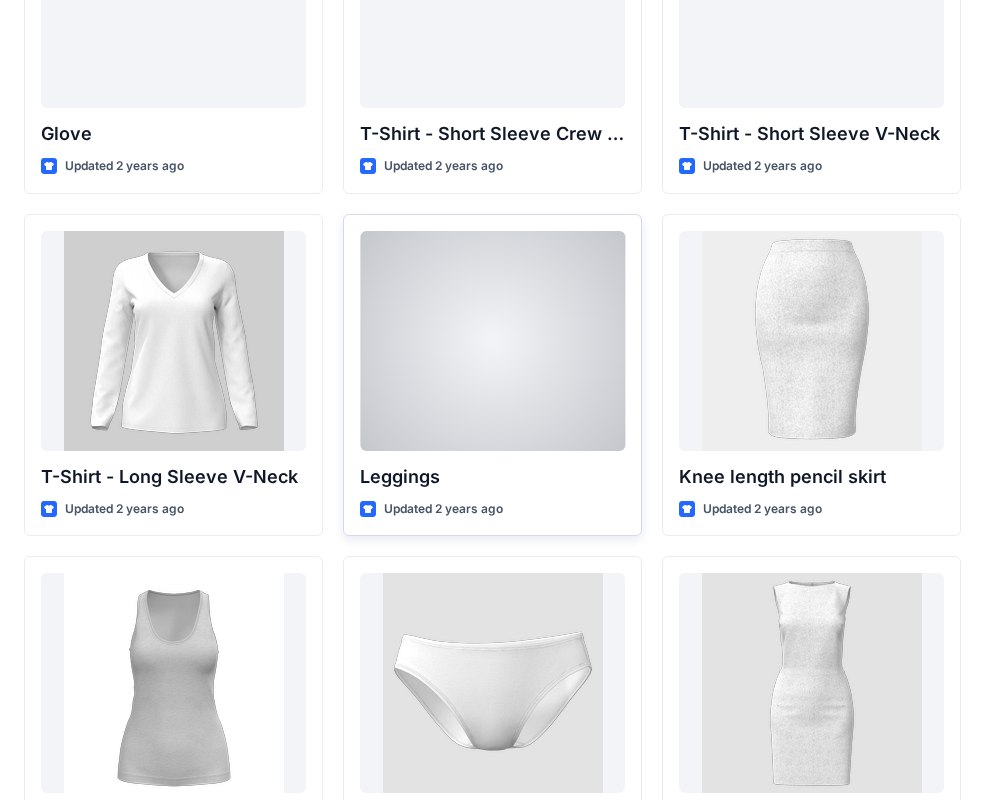 scroll, scrollTop: 15974, scrollLeft: 0, axis: vertical 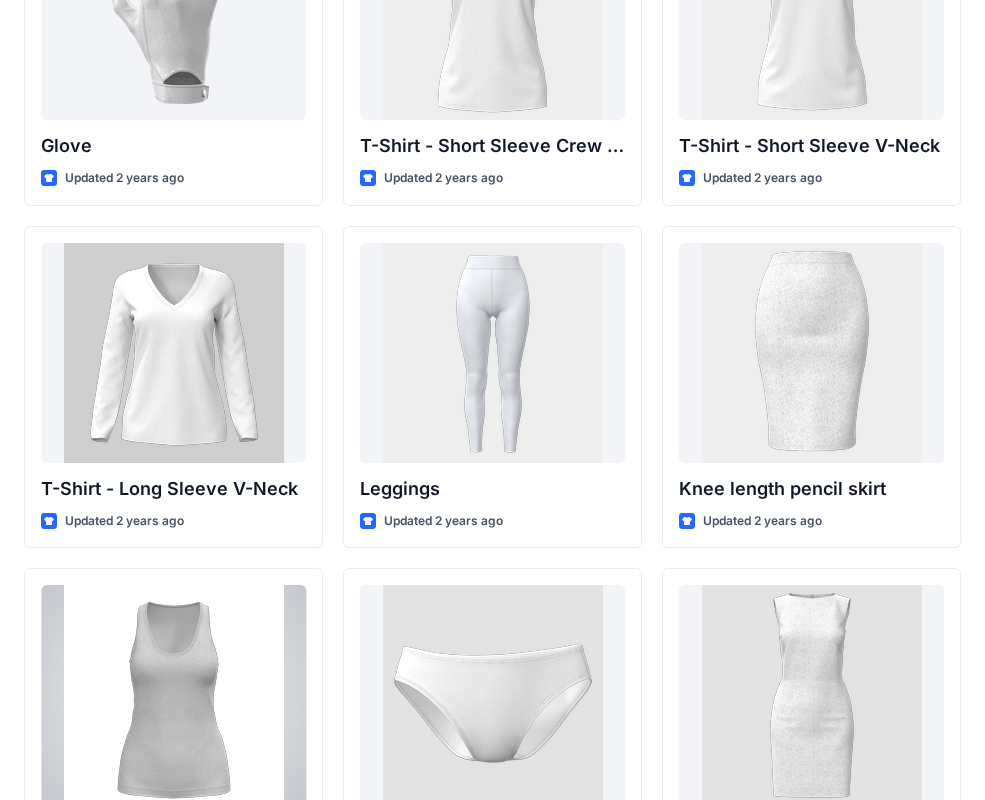 drag, startPoint x: 120, startPoint y: 724, endPoint x: 174, endPoint y: 689, distance: 64.3506 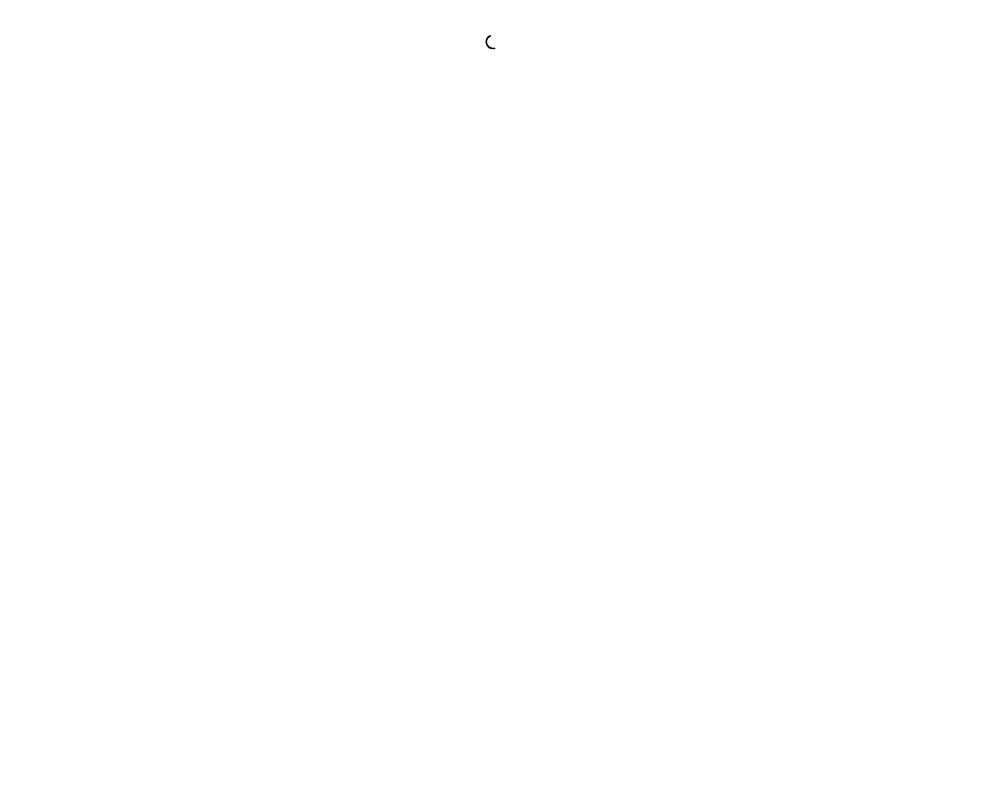 scroll, scrollTop: 0, scrollLeft: 0, axis: both 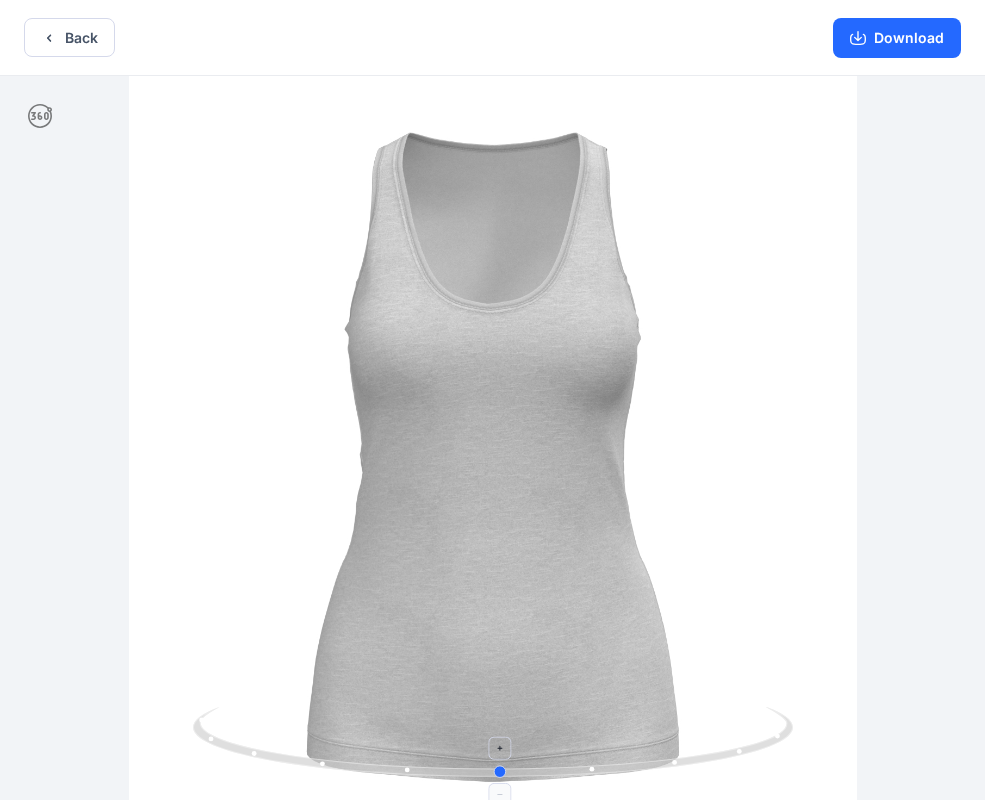 drag, startPoint x: 495, startPoint y: 770, endPoint x: 503, endPoint y: 753, distance: 18.788294 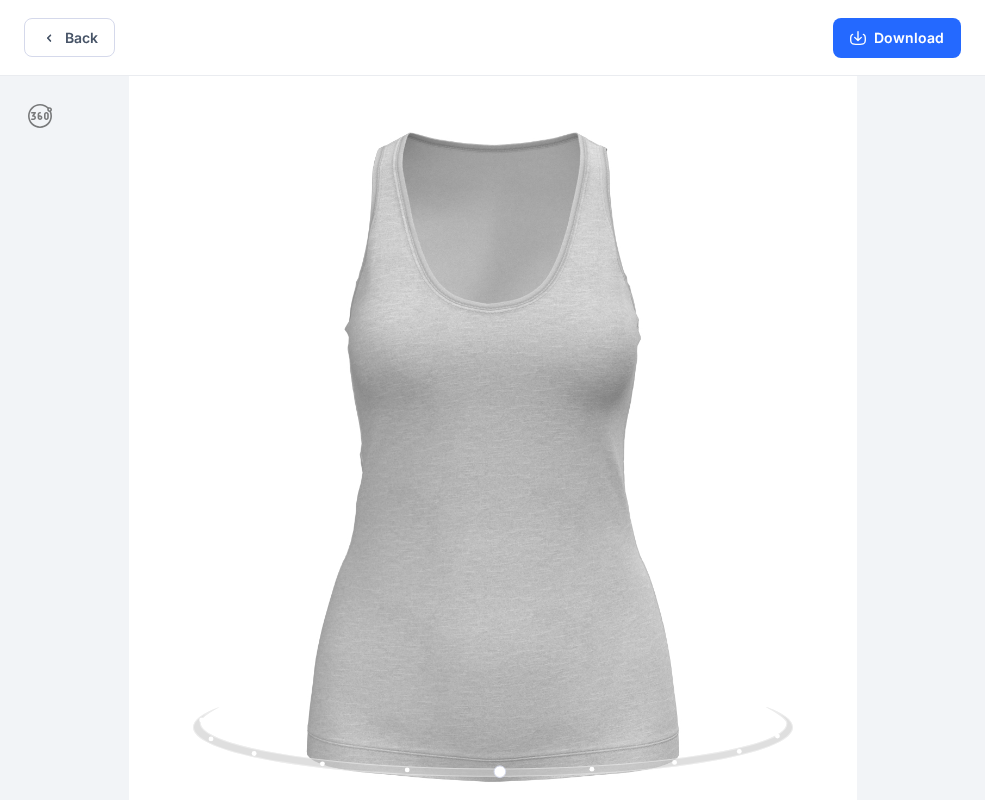click on "Back Download" at bounding box center [492, 38] 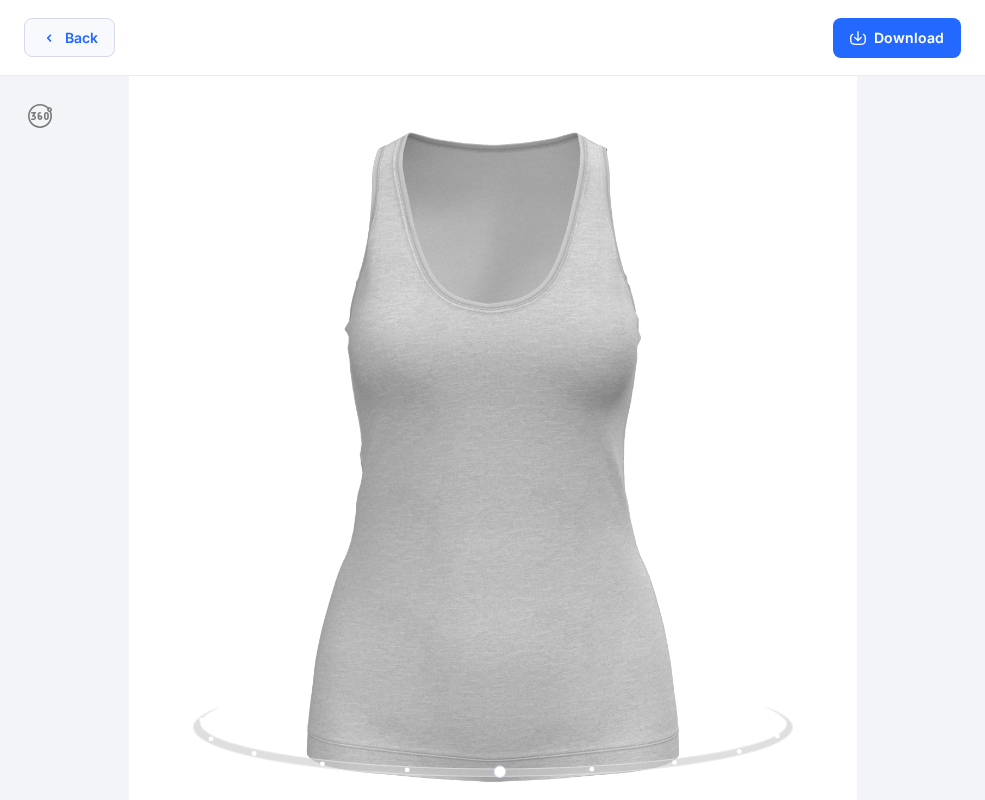 click on "Back" at bounding box center (69, 37) 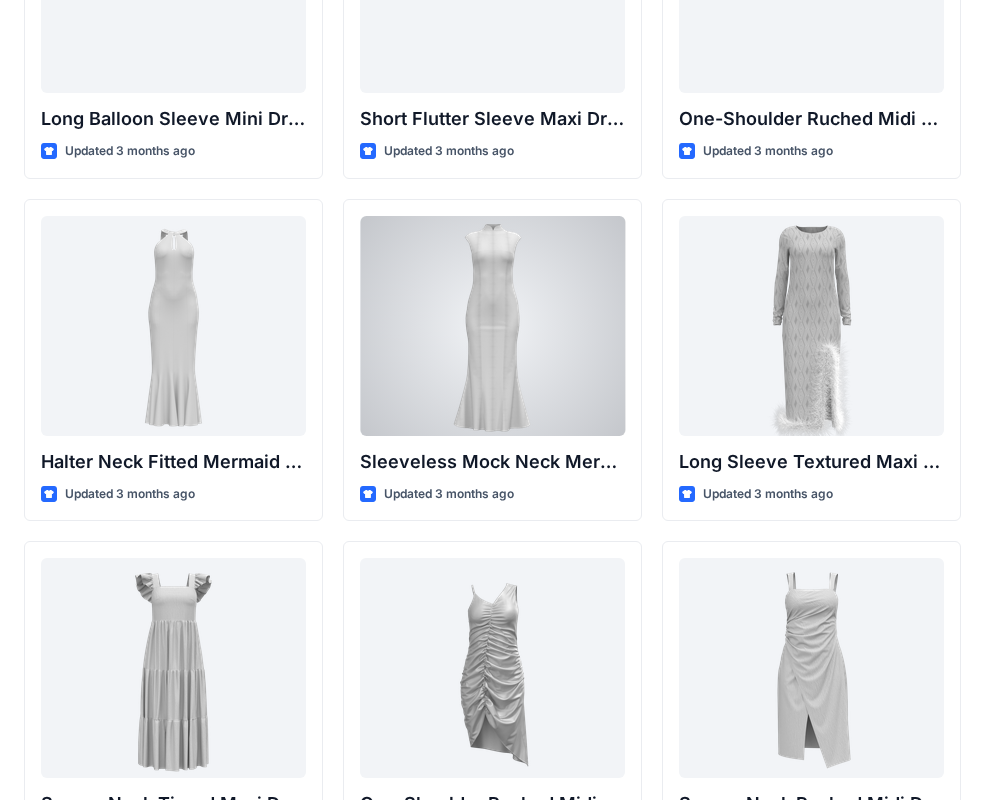 scroll, scrollTop: 1329, scrollLeft: 0, axis: vertical 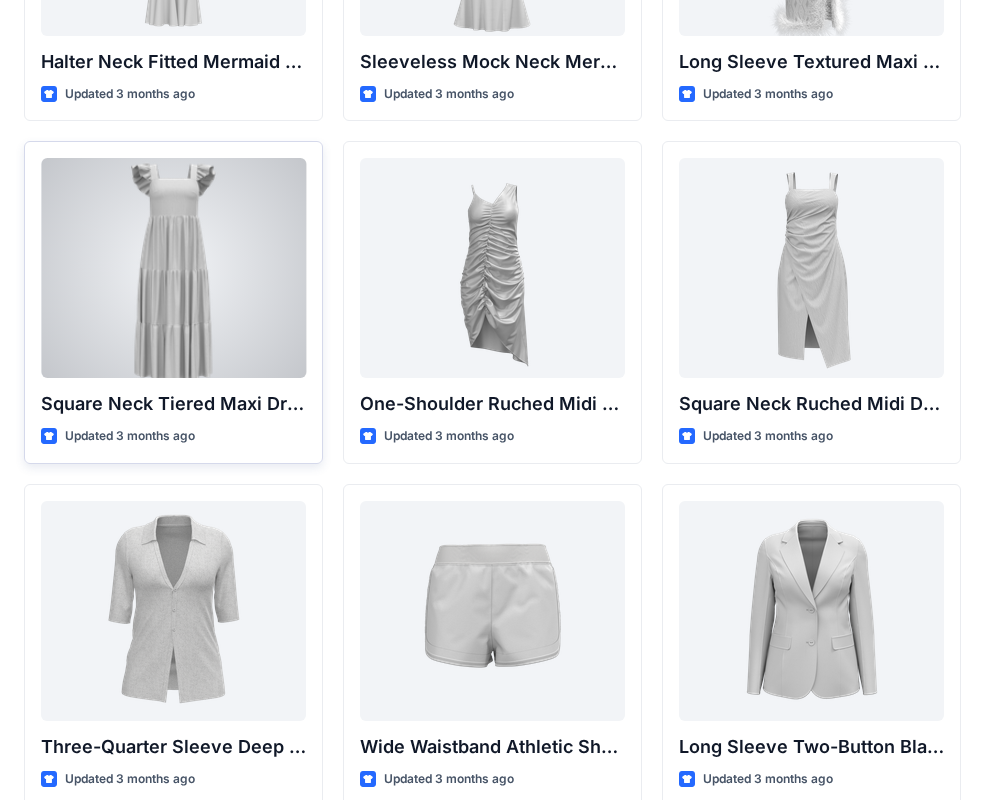 click at bounding box center [173, 268] 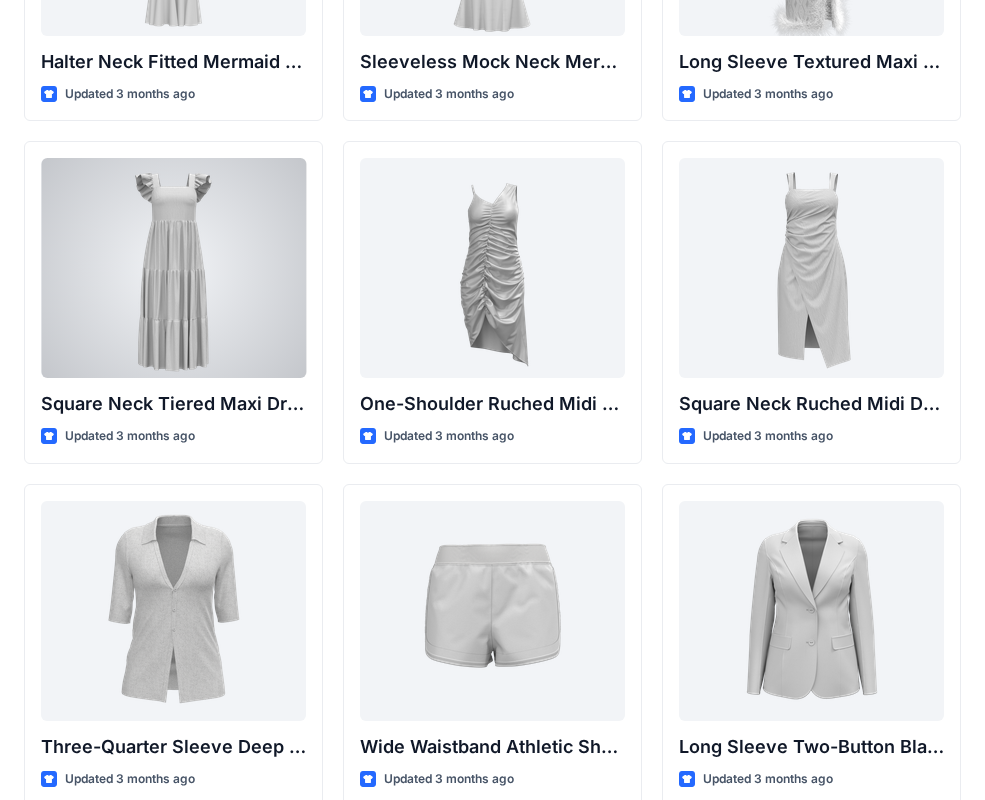 scroll, scrollTop: 0, scrollLeft: 0, axis: both 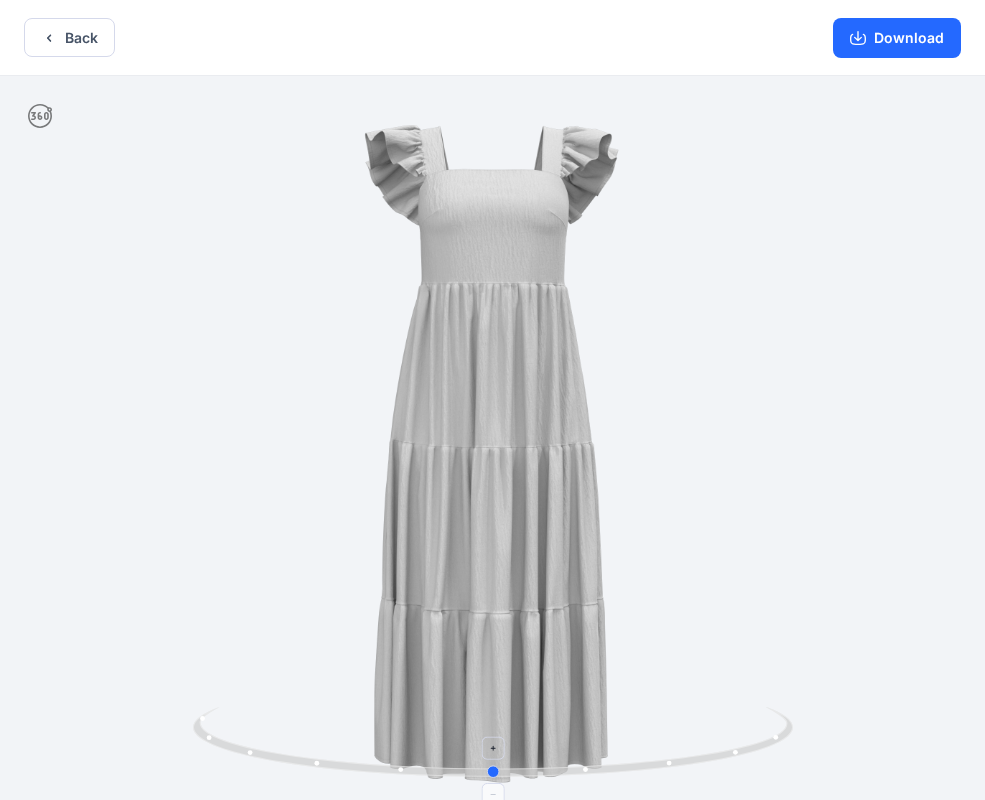 drag, startPoint x: 492, startPoint y: 771, endPoint x: 502, endPoint y: 734, distance: 38.327538 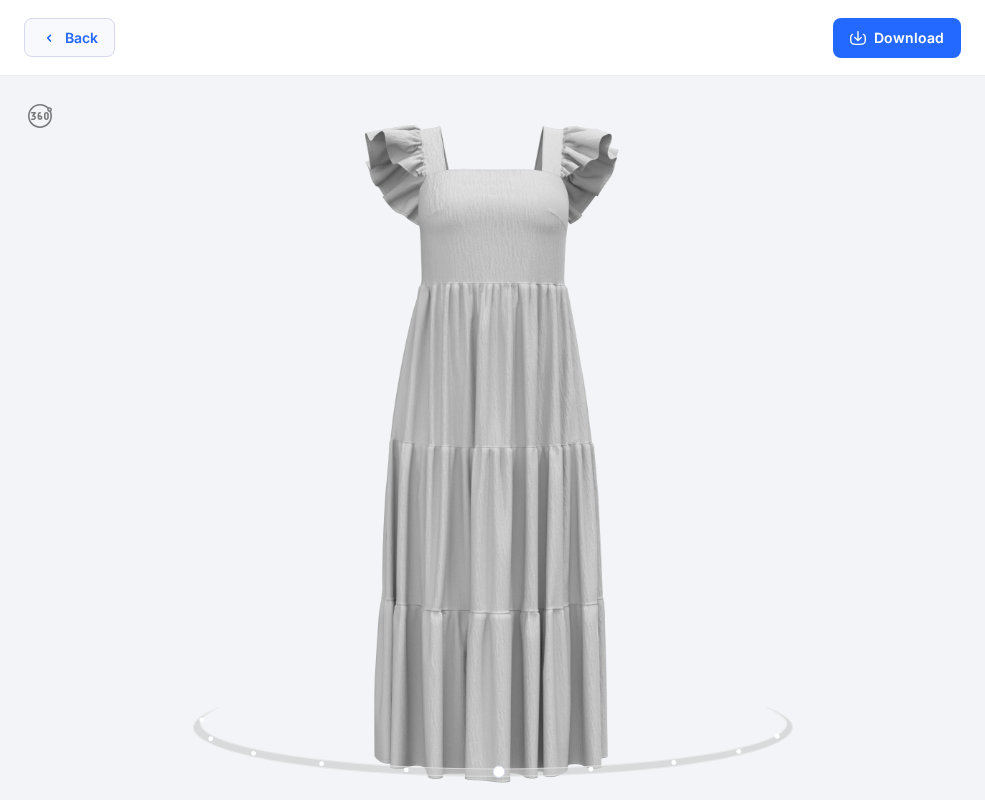 click on "Back" at bounding box center (69, 37) 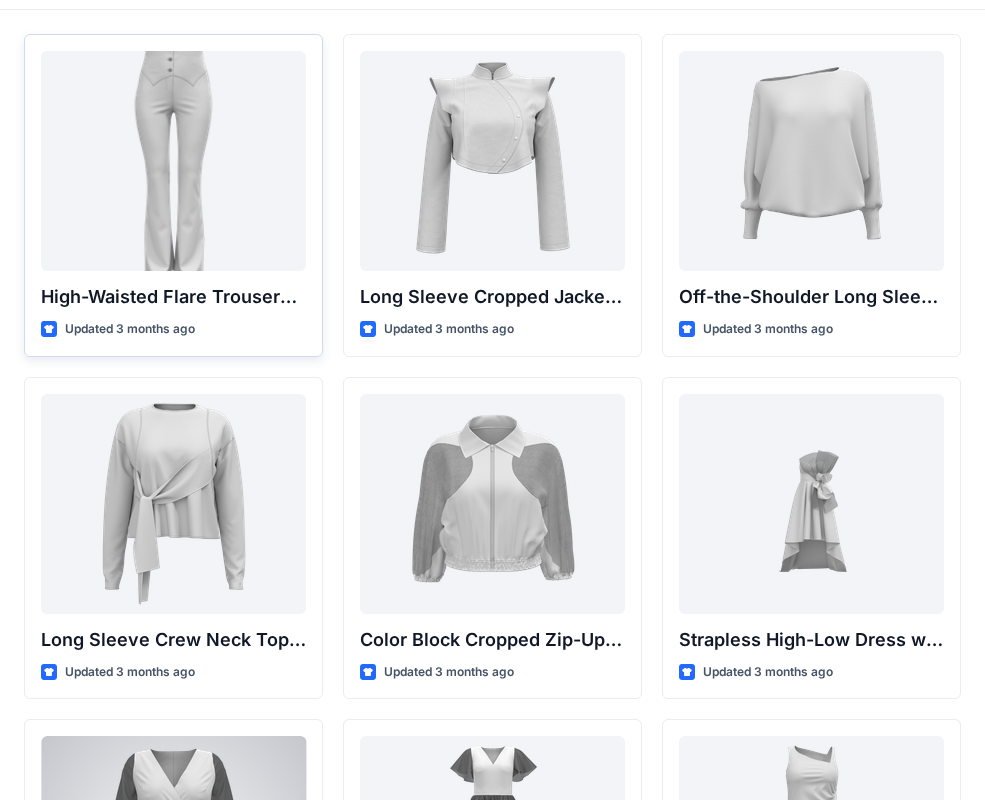 scroll, scrollTop: 0, scrollLeft: 0, axis: both 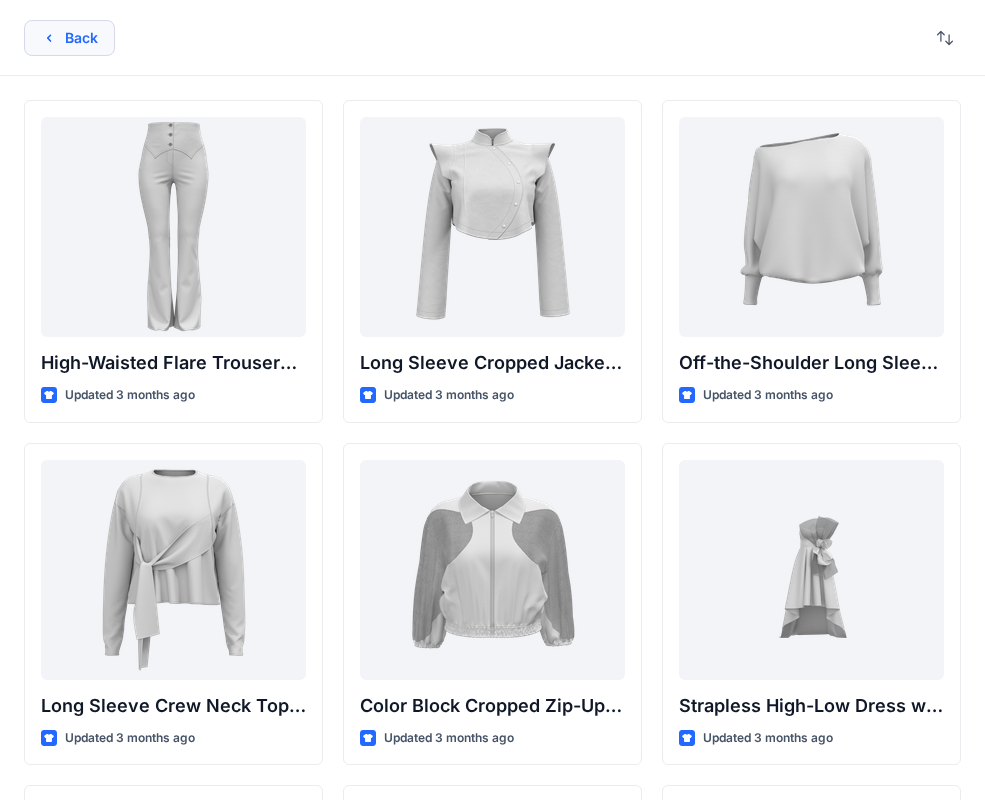 click on "Back" at bounding box center (69, 38) 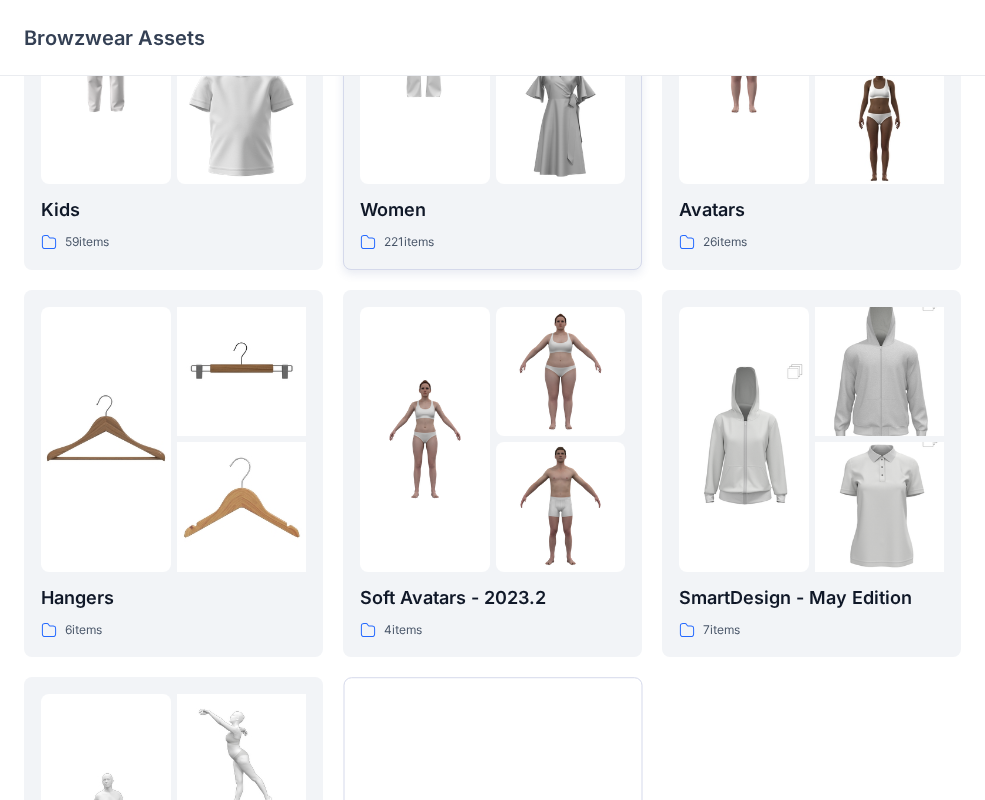 scroll, scrollTop: 366, scrollLeft: 0, axis: vertical 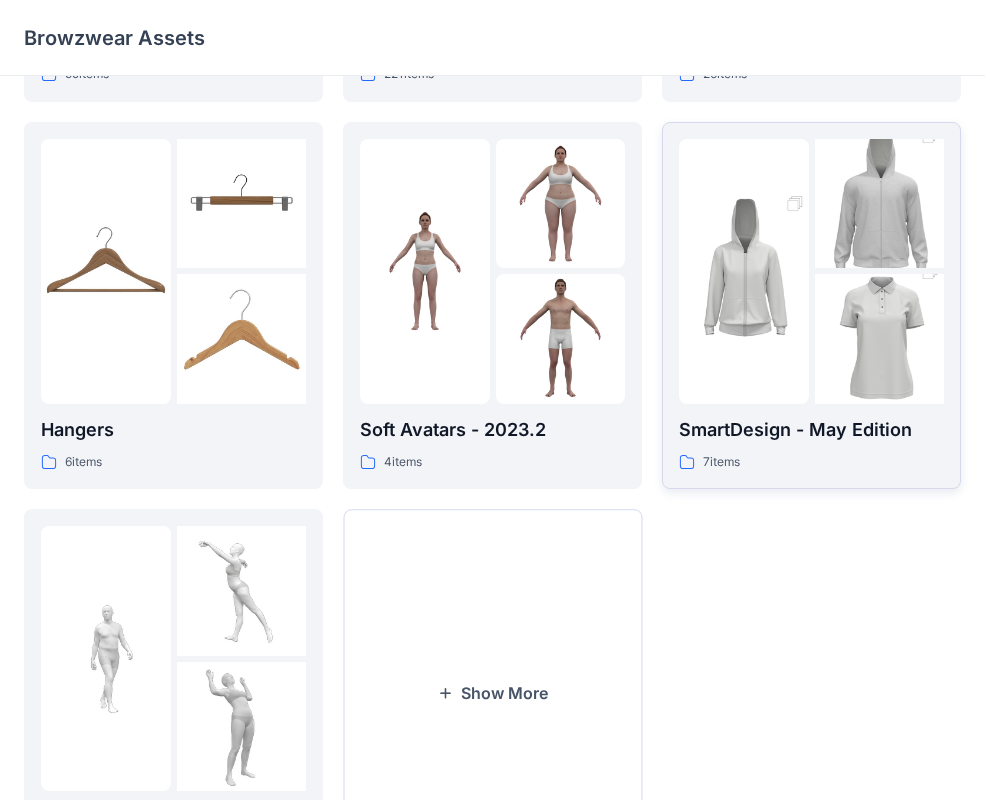 click at bounding box center [880, 339] 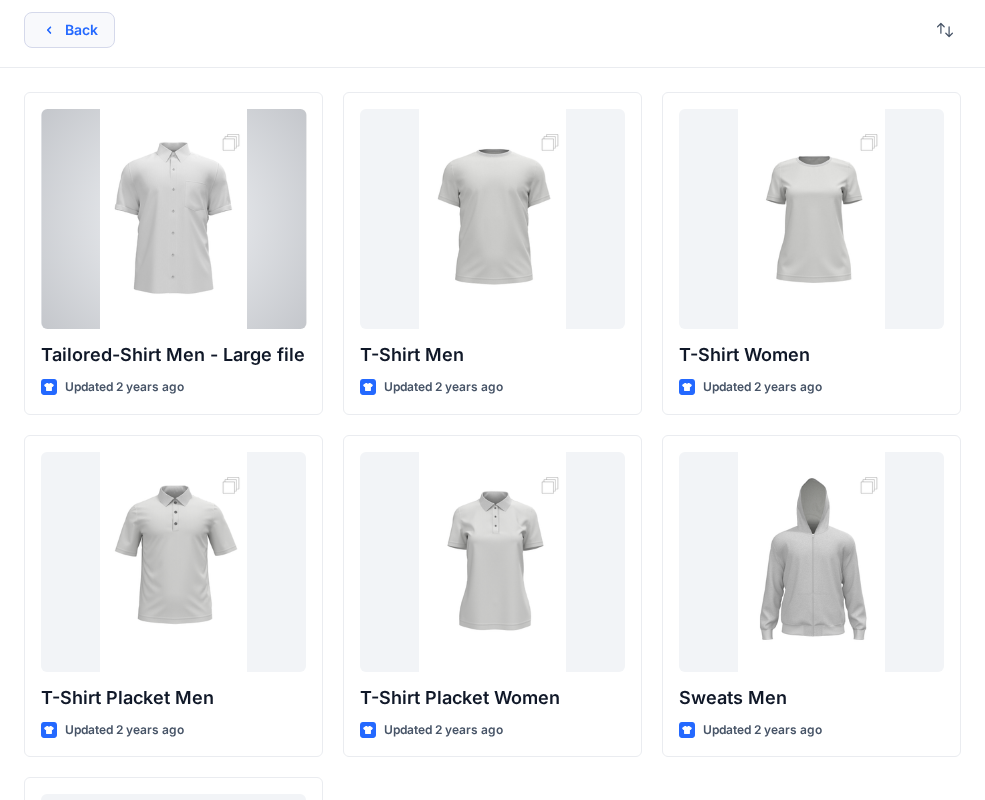 scroll, scrollTop: 0, scrollLeft: 0, axis: both 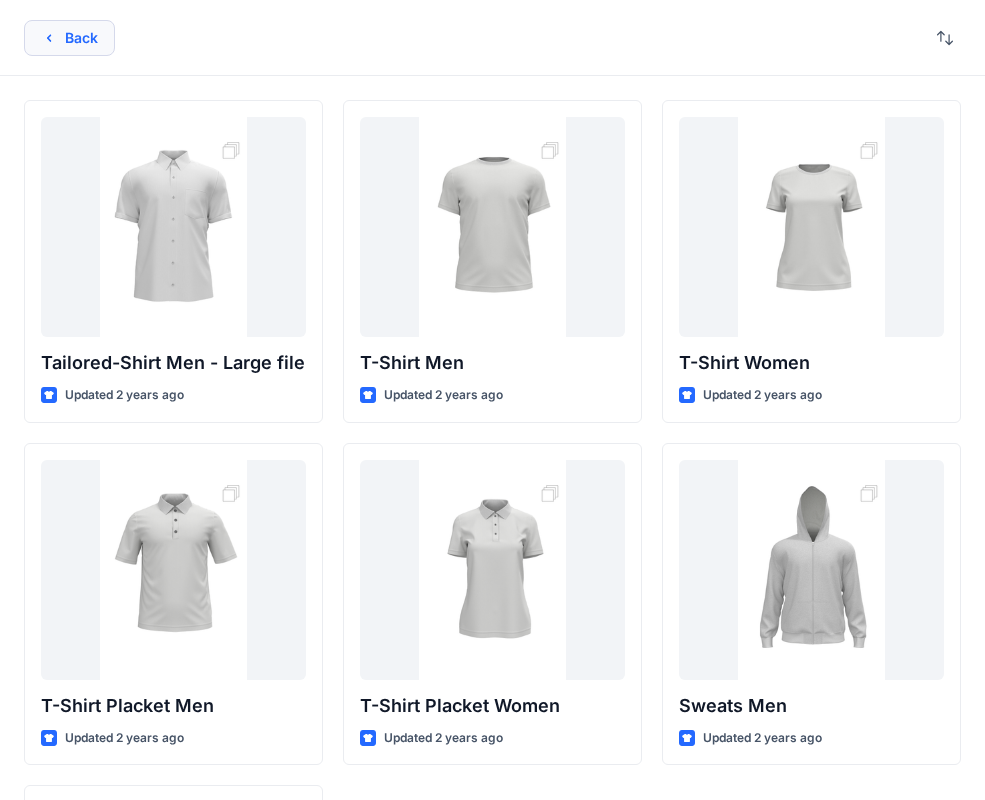 click on "Back" at bounding box center [69, 38] 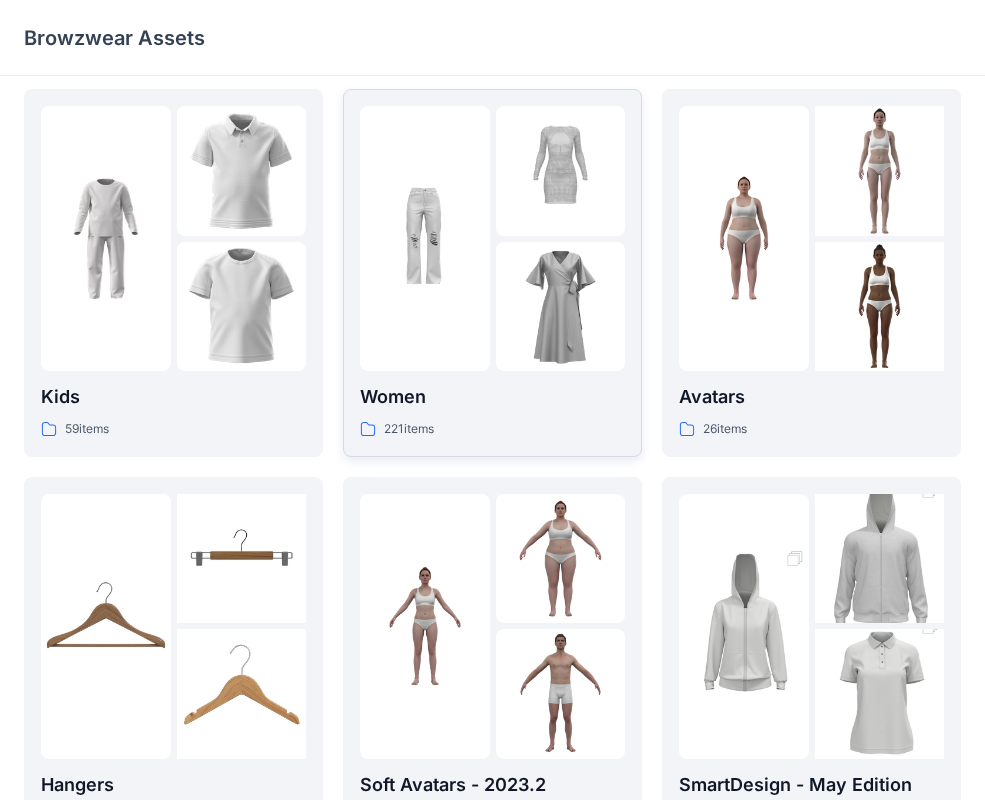 scroll, scrollTop: 0, scrollLeft: 0, axis: both 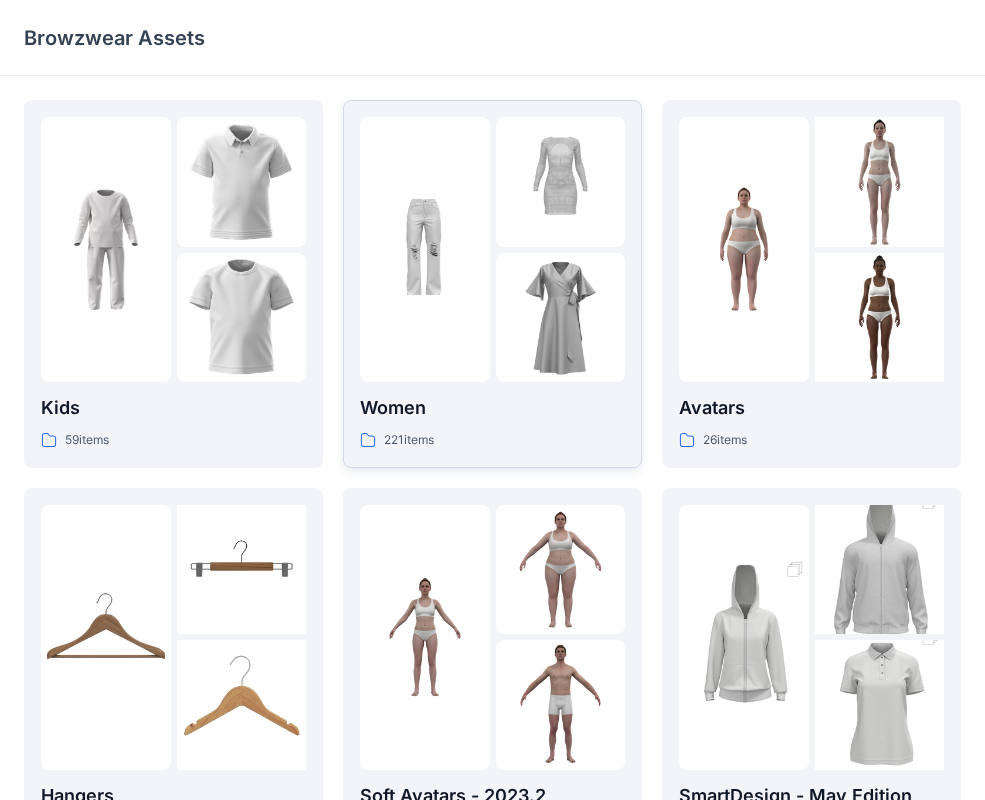 click at bounding box center (425, 250) 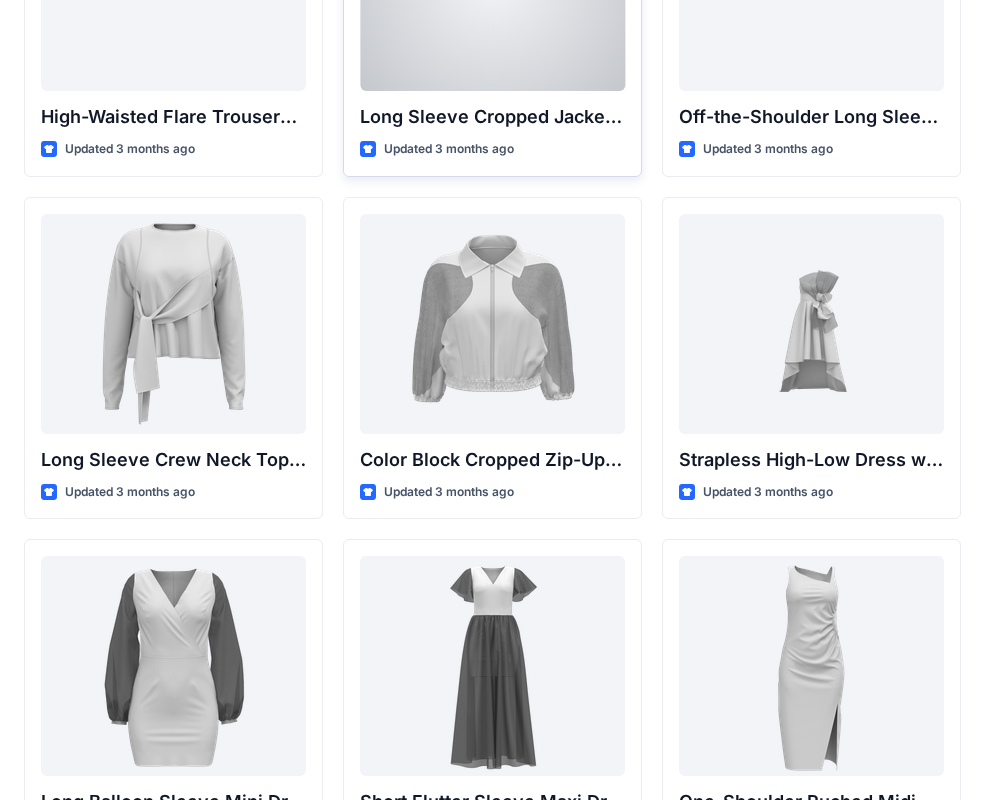 scroll, scrollTop: 358, scrollLeft: 0, axis: vertical 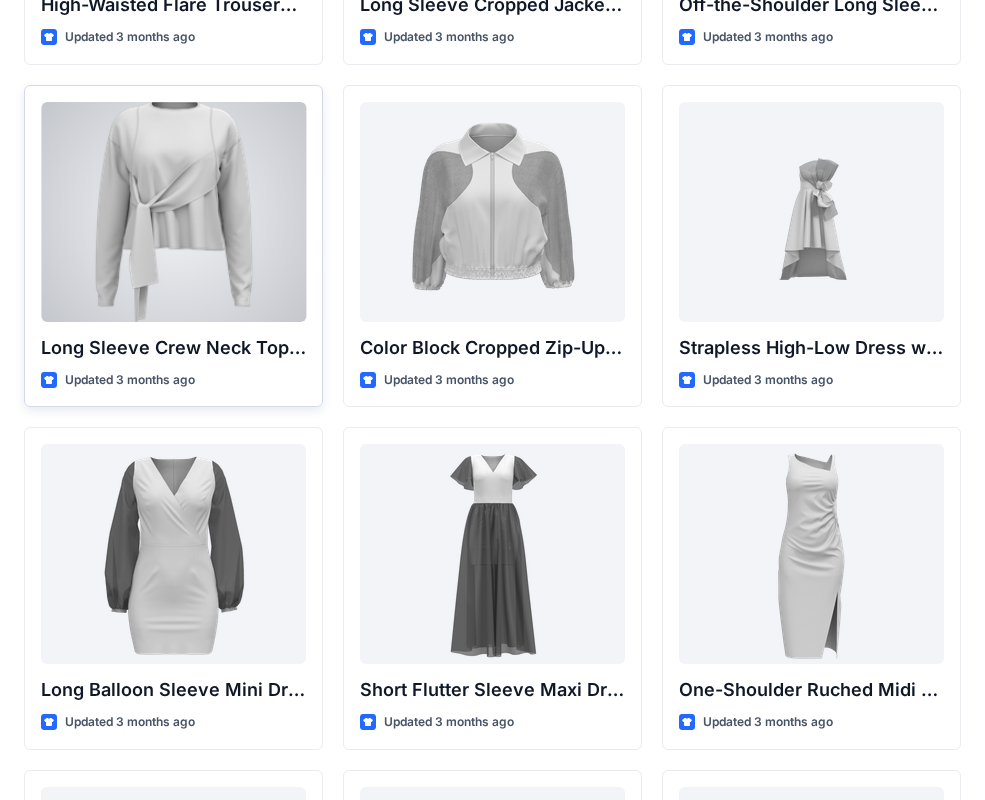 click at bounding box center (173, 212) 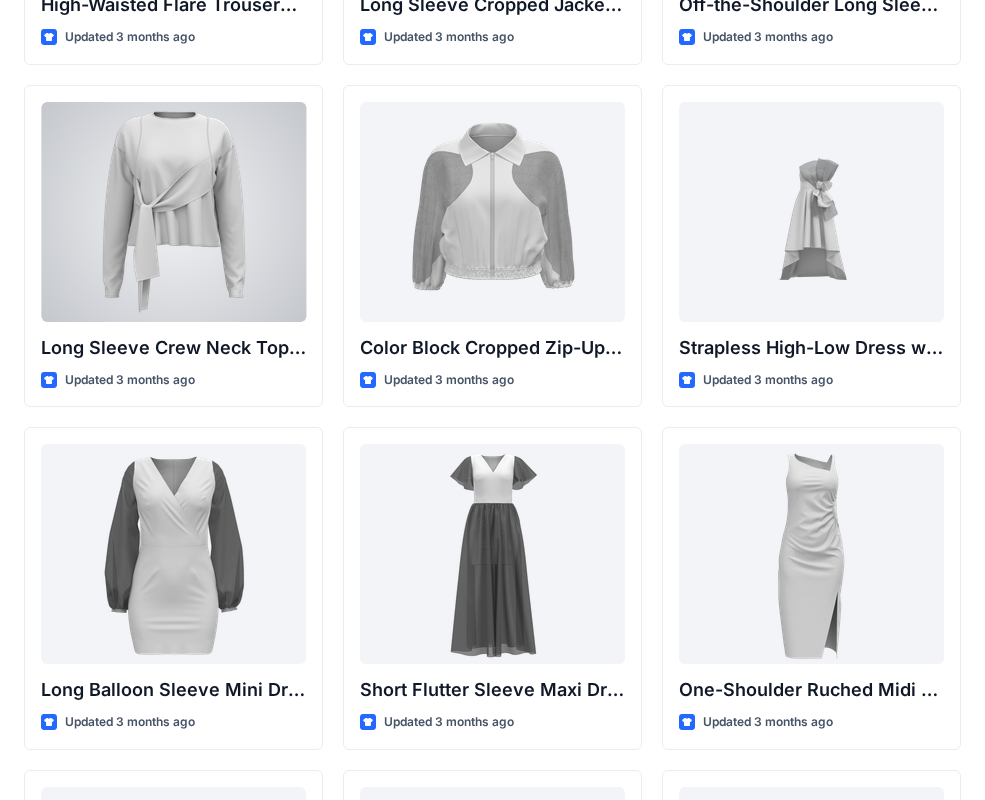 scroll, scrollTop: 0, scrollLeft: 0, axis: both 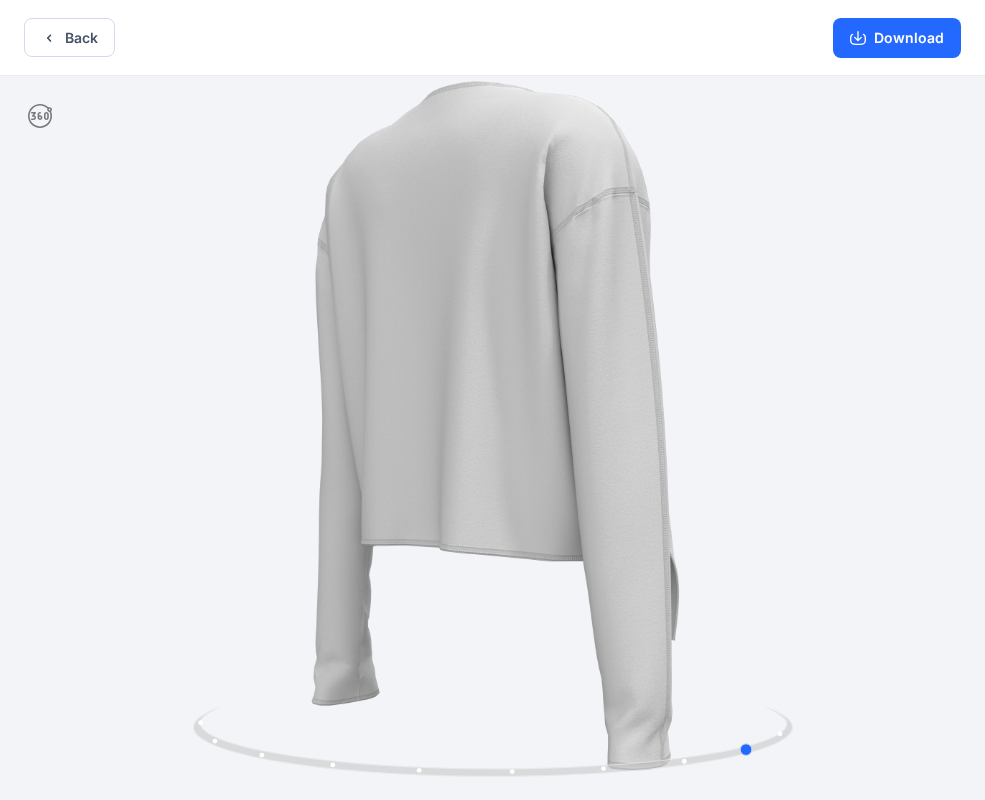 drag, startPoint x: 495, startPoint y: 768, endPoint x: 74, endPoint y: 741, distance: 421.8649 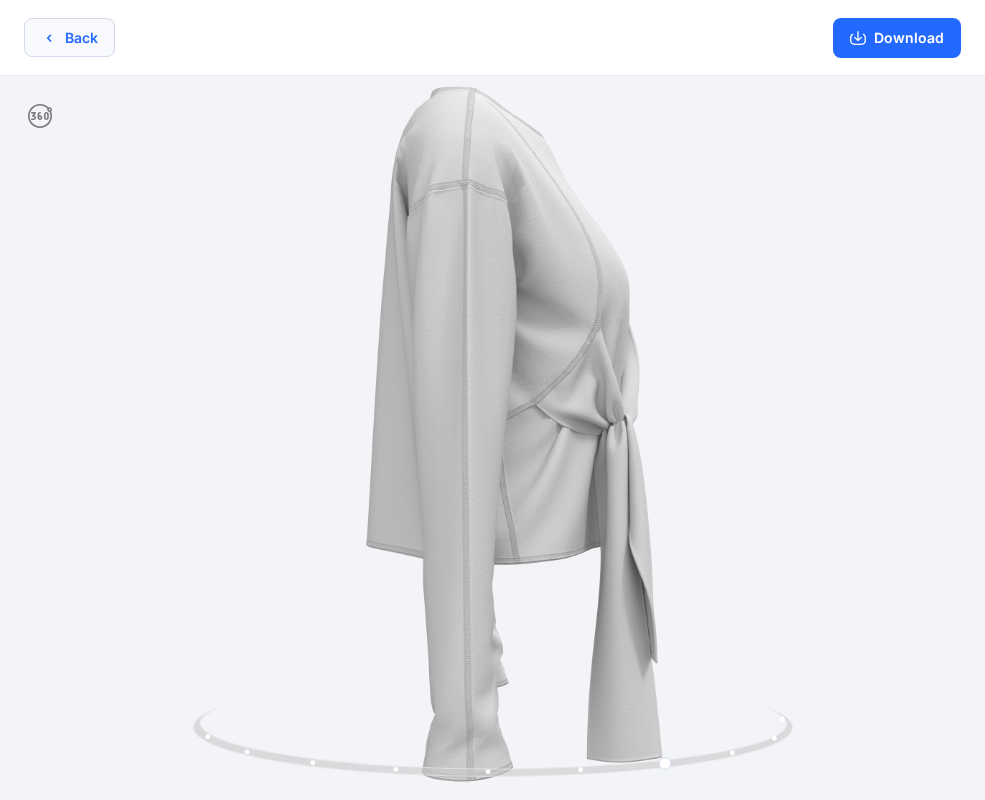click 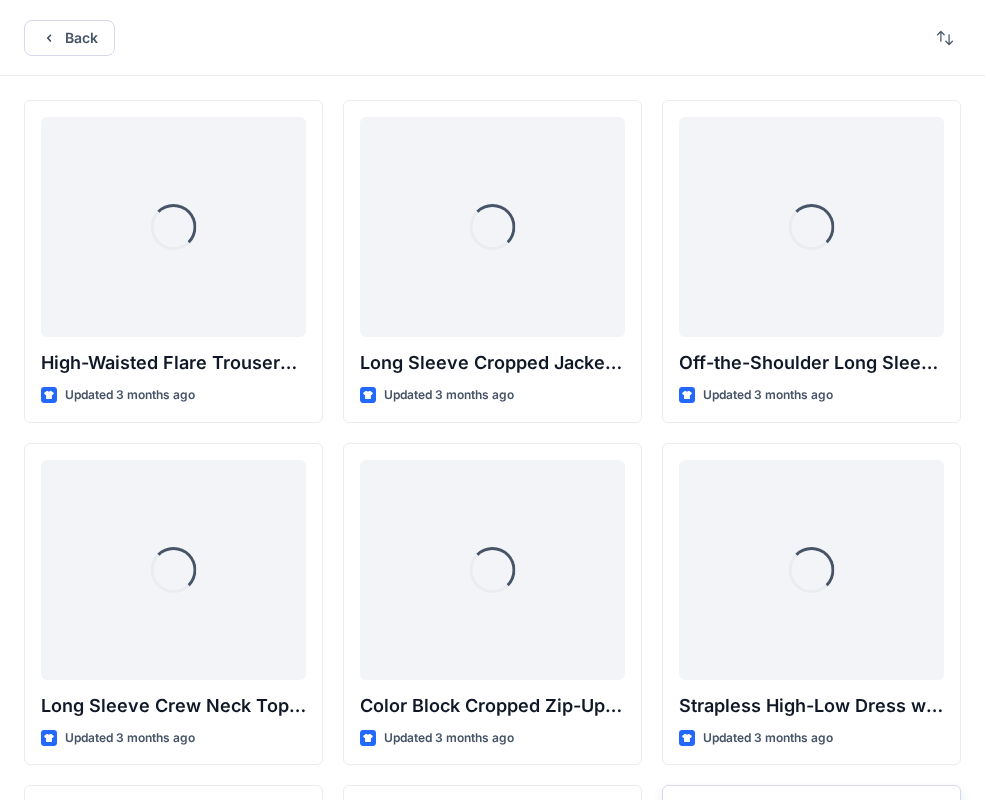 scroll, scrollTop: 358, scrollLeft: 0, axis: vertical 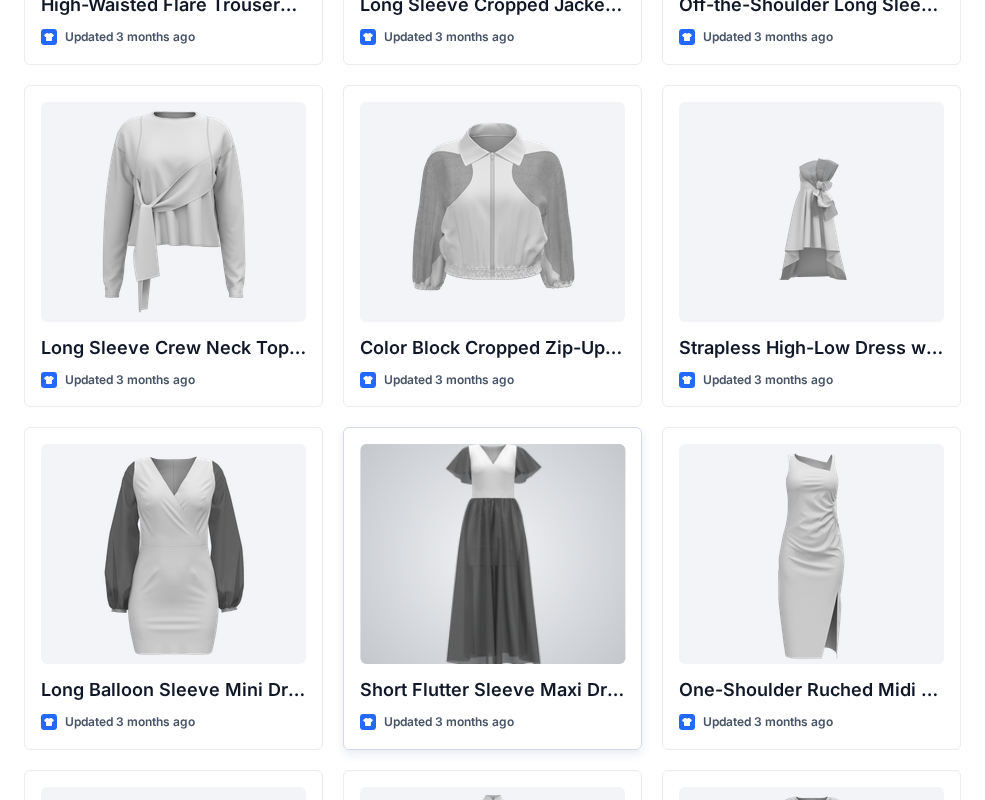 click at bounding box center (492, 554) 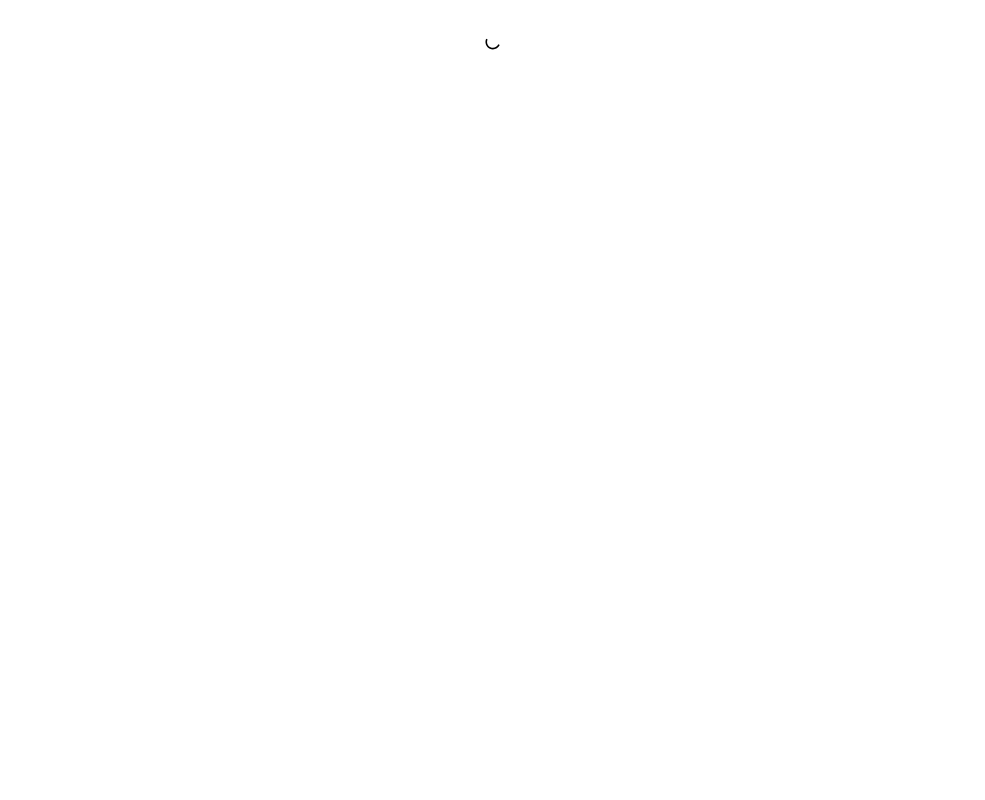 scroll, scrollTop: 0, scrollLeft: 0, axis: both 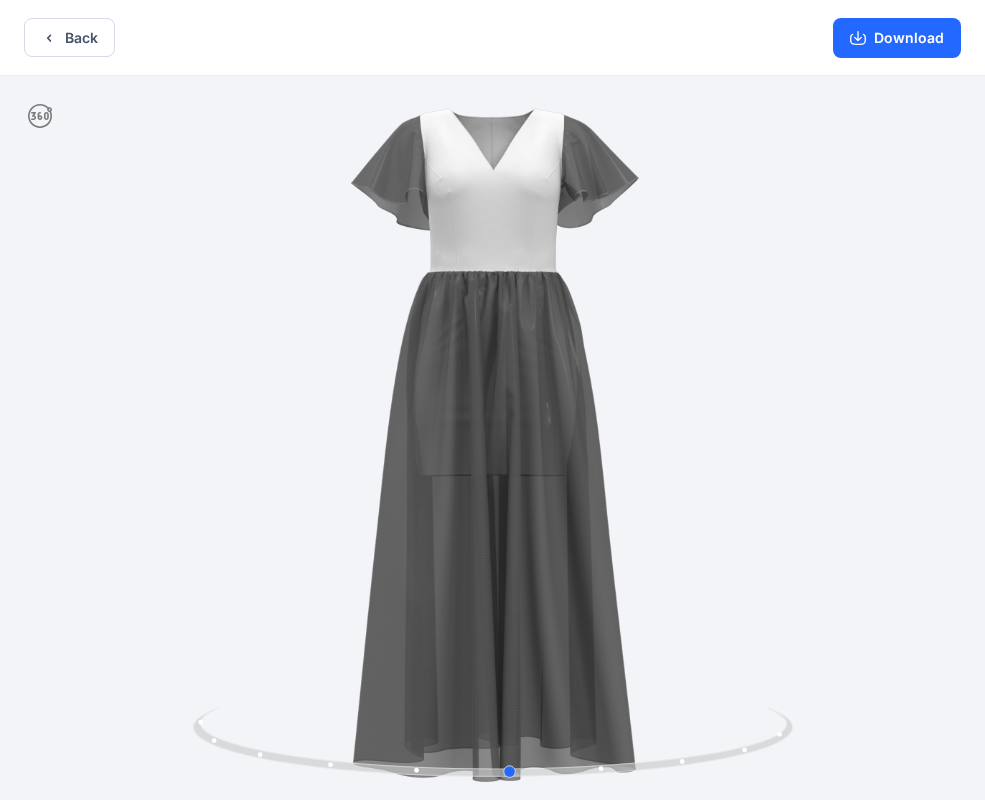 drag, startPoint x: 488, startPoint y: 776, endPoint x: -87, endPoint y: 723, distance: 577.43744 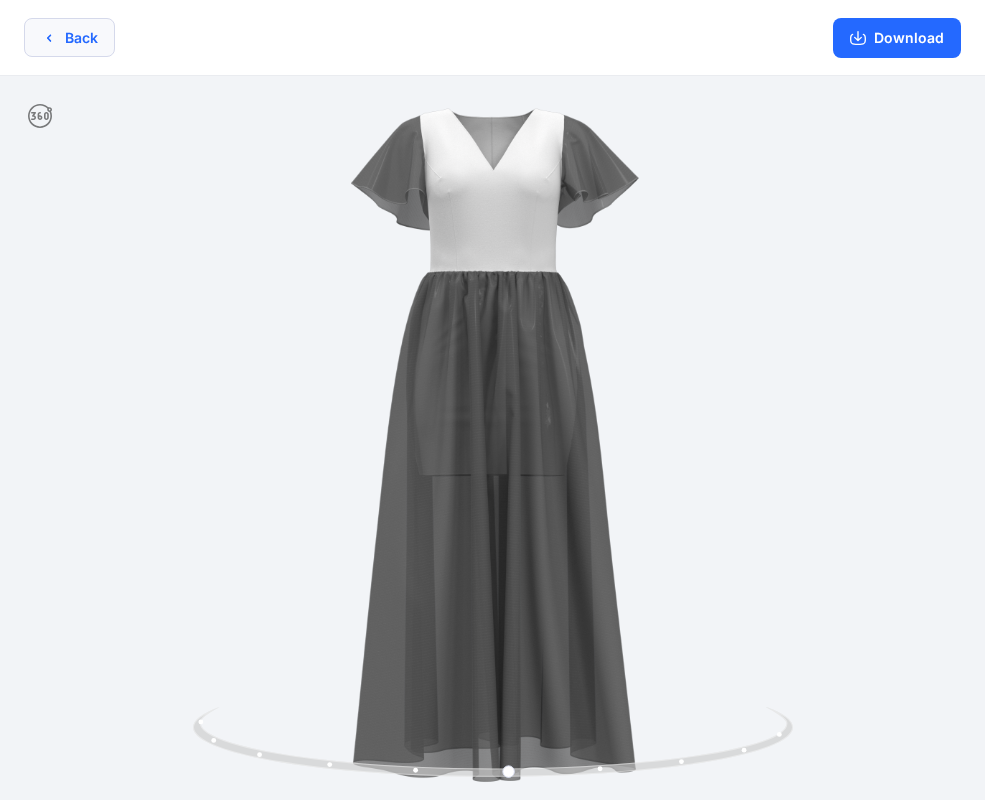 click on "Back" at bounding box center (69, 37) 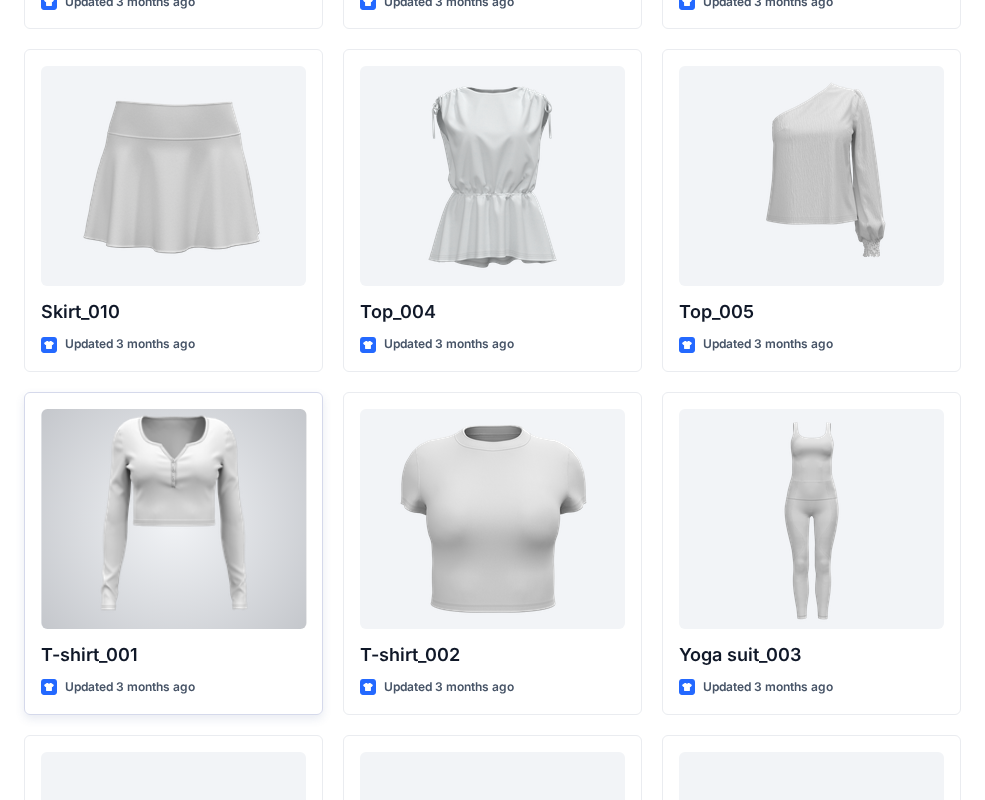 scroll, scrollTop: 10682, scrollLeft: 0, axis: vertical 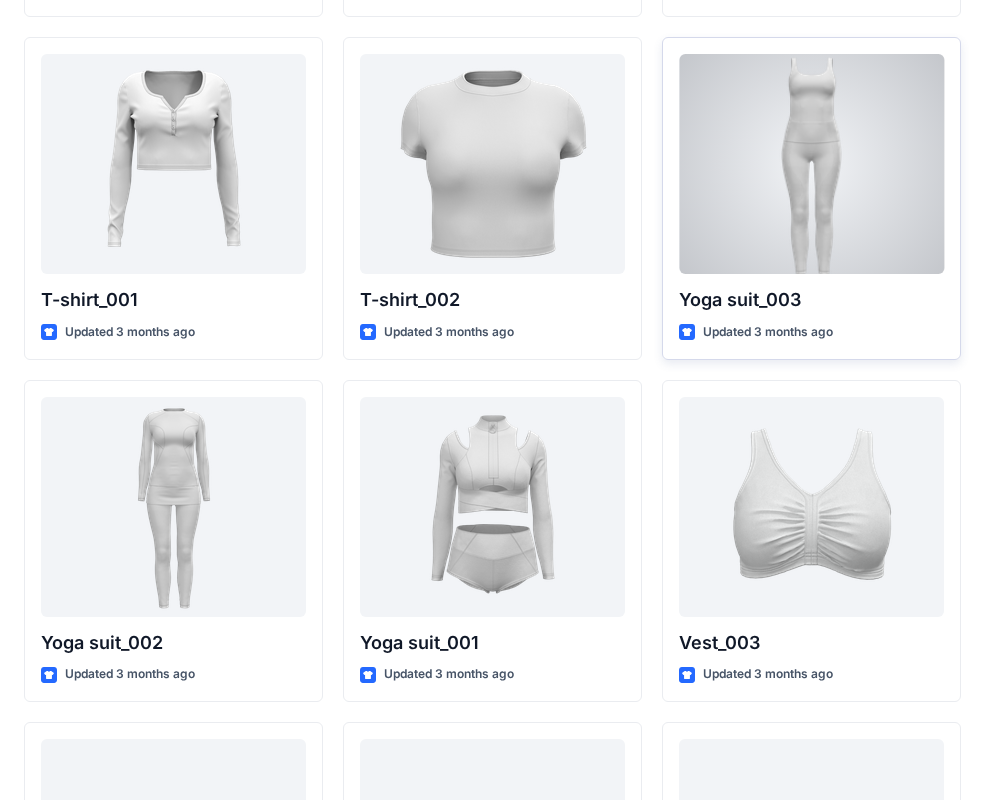 click at bounding box center [811, 164] 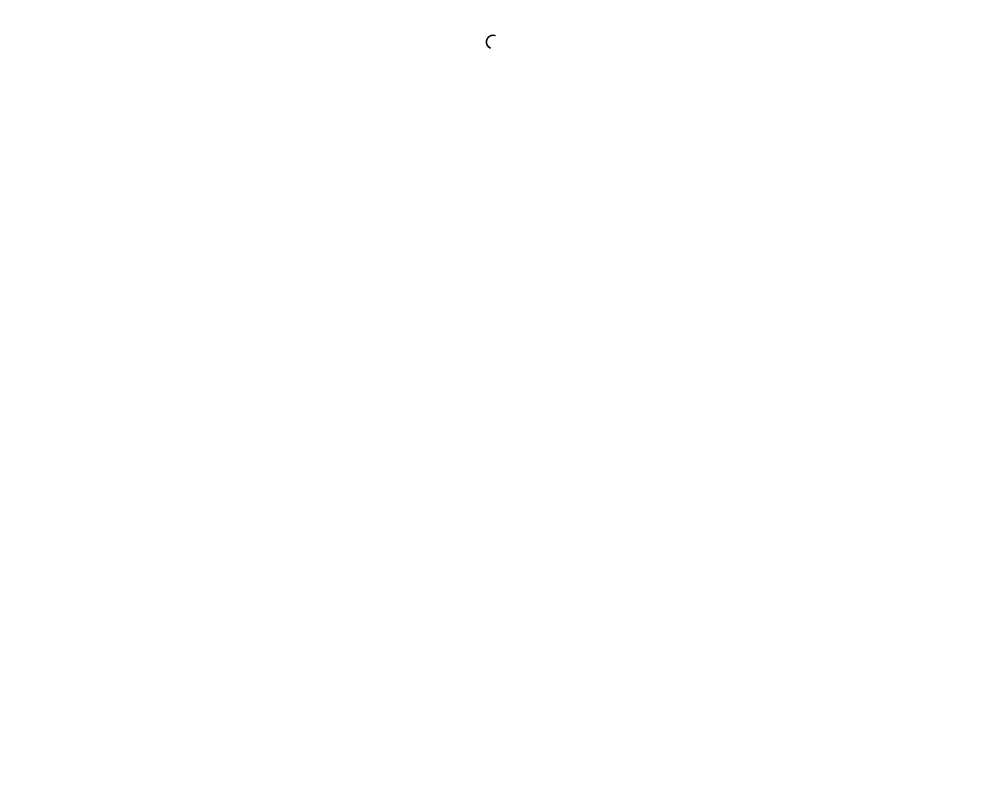 scroll, scrollTop: 0, scrollLeft: 0, axis: both 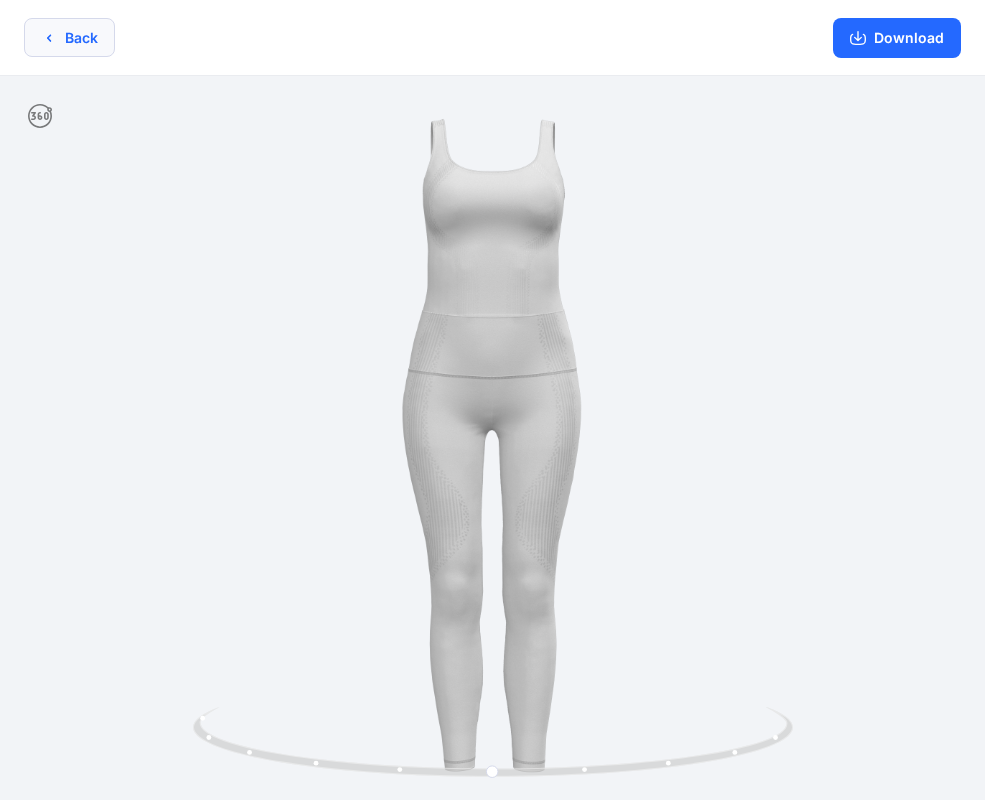 click on "Back" at bounding box center [69, 37] 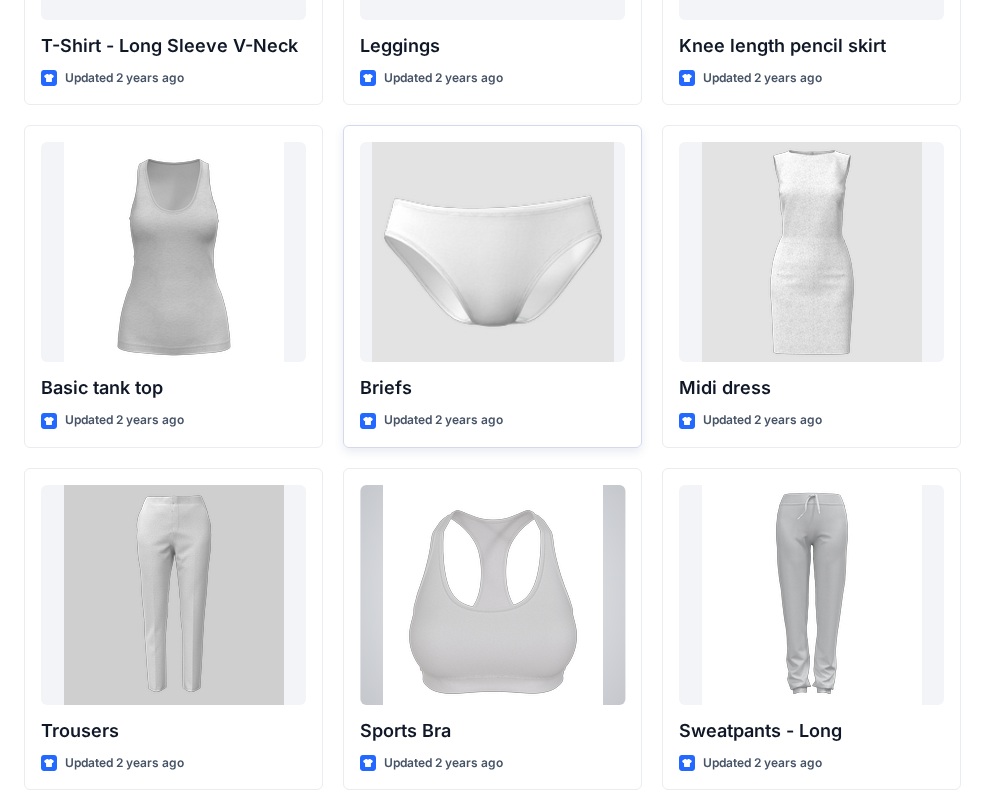 scroll, scrollTop: 16264, scrollLeft: 0, axis: vertical 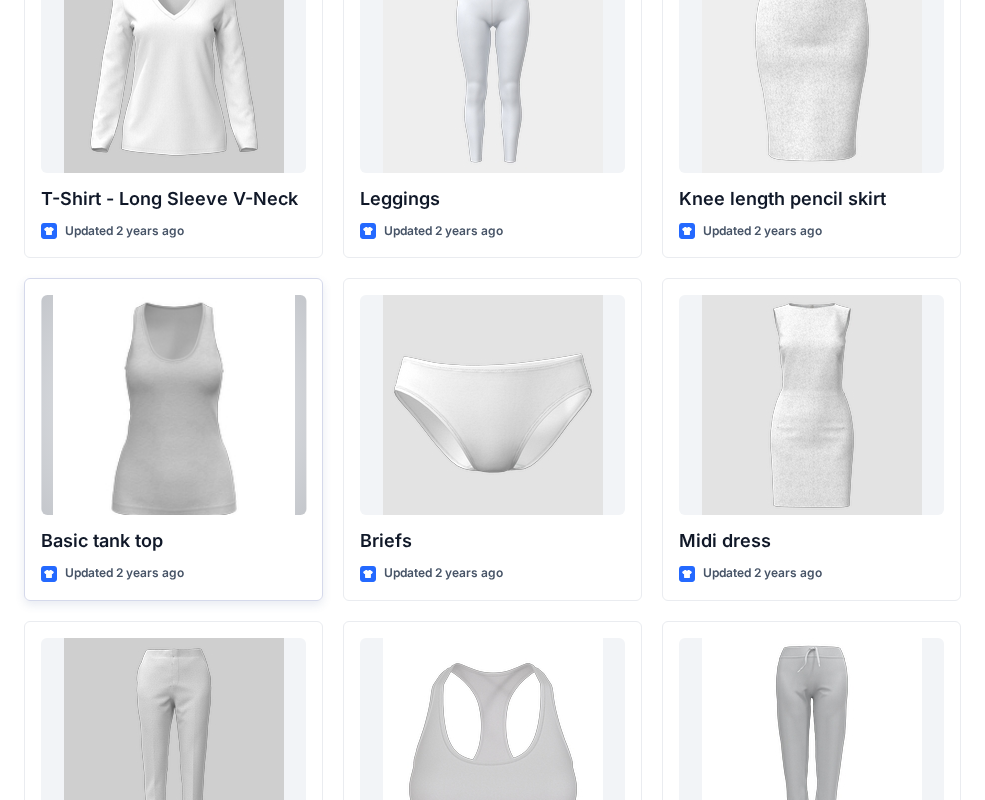 click at bounding box center [173, 405] 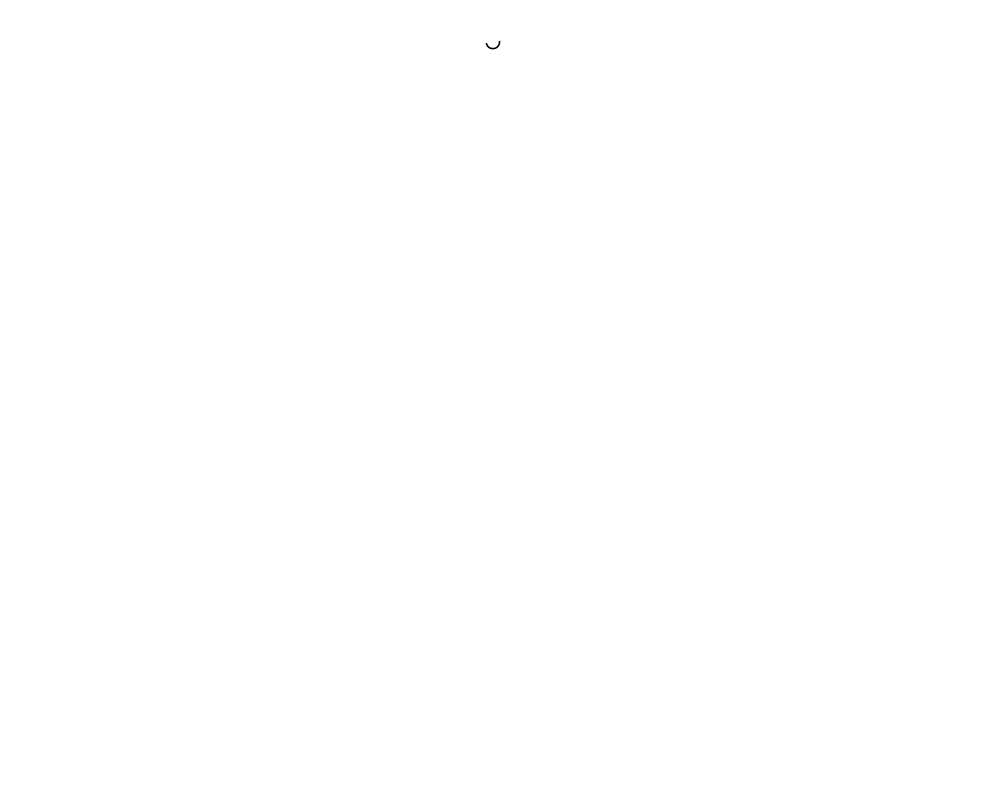 scroll, scrollTop: 0, scrollLeft: 0, axis: both 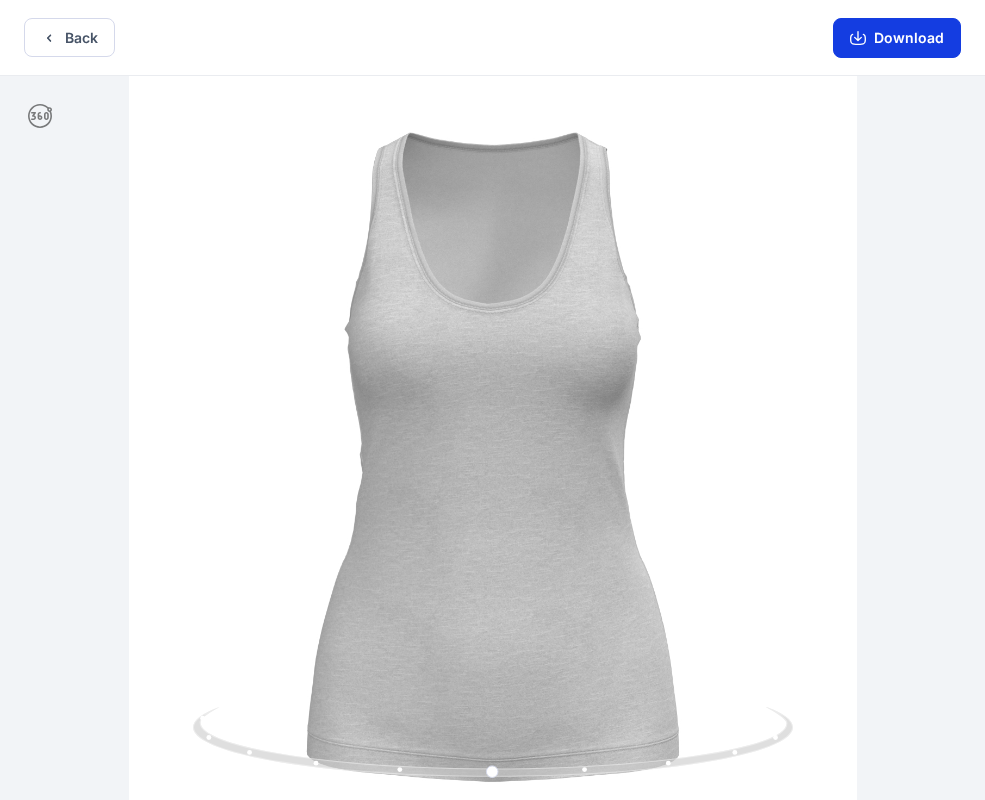 click on "Download" at bounding box center [897, 38] 